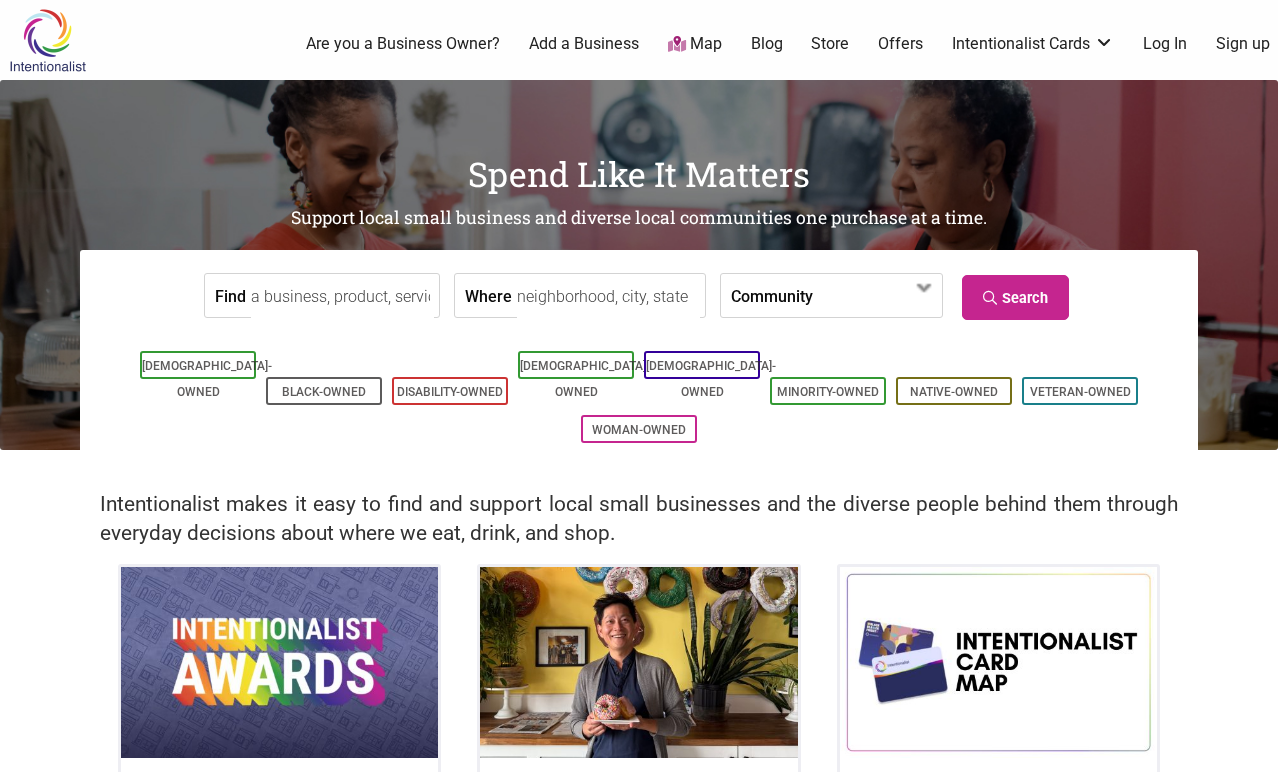 scroll, scrollTop: 0, scrollLeft: 0, axis: both 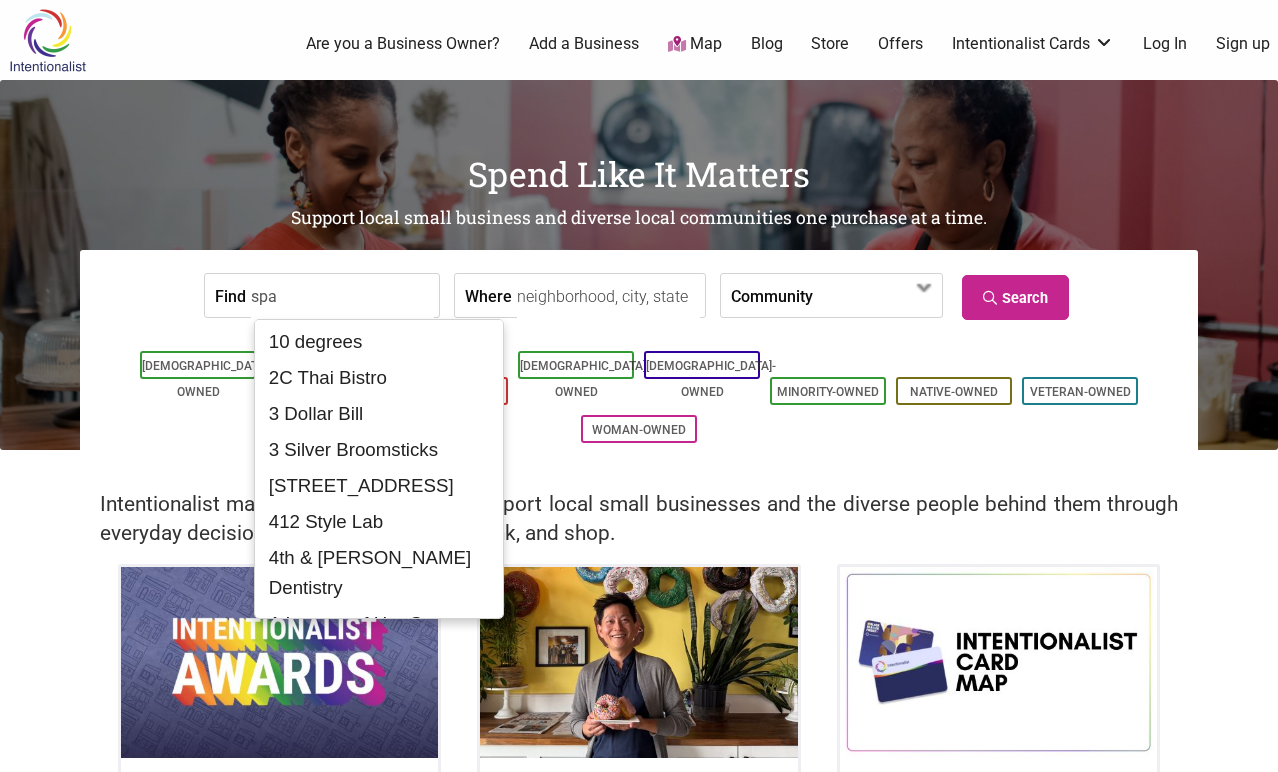 type on "spa" 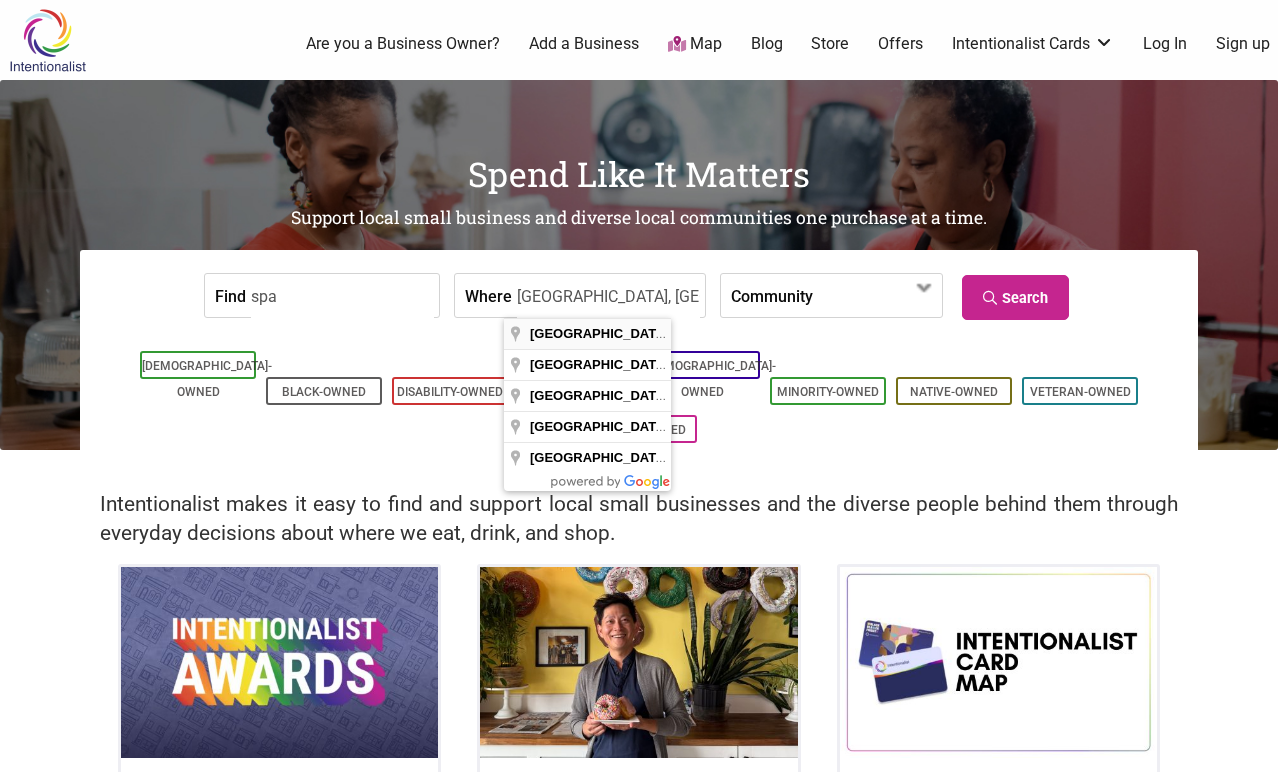 type on "Seattle, WA, USA" 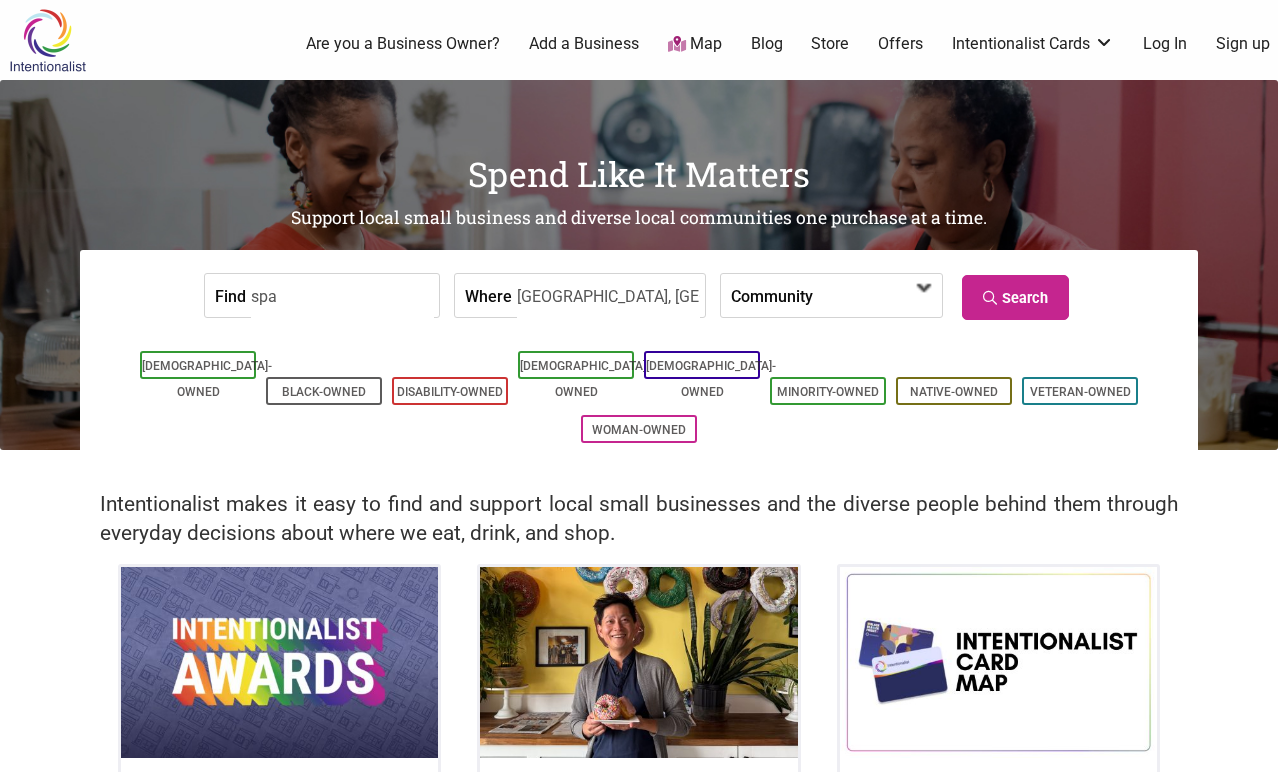 click at bounding box center (925, 288) 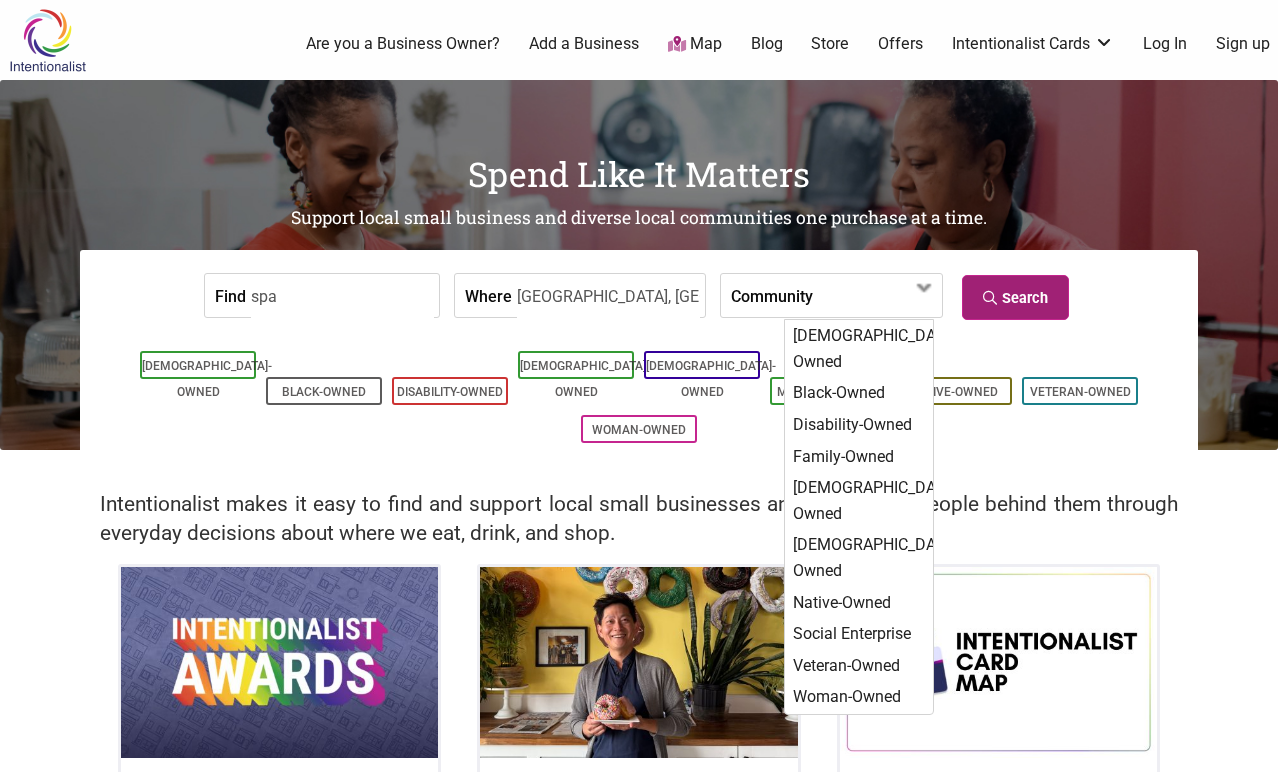 click on "Search" at bounding box center [1015, 297] 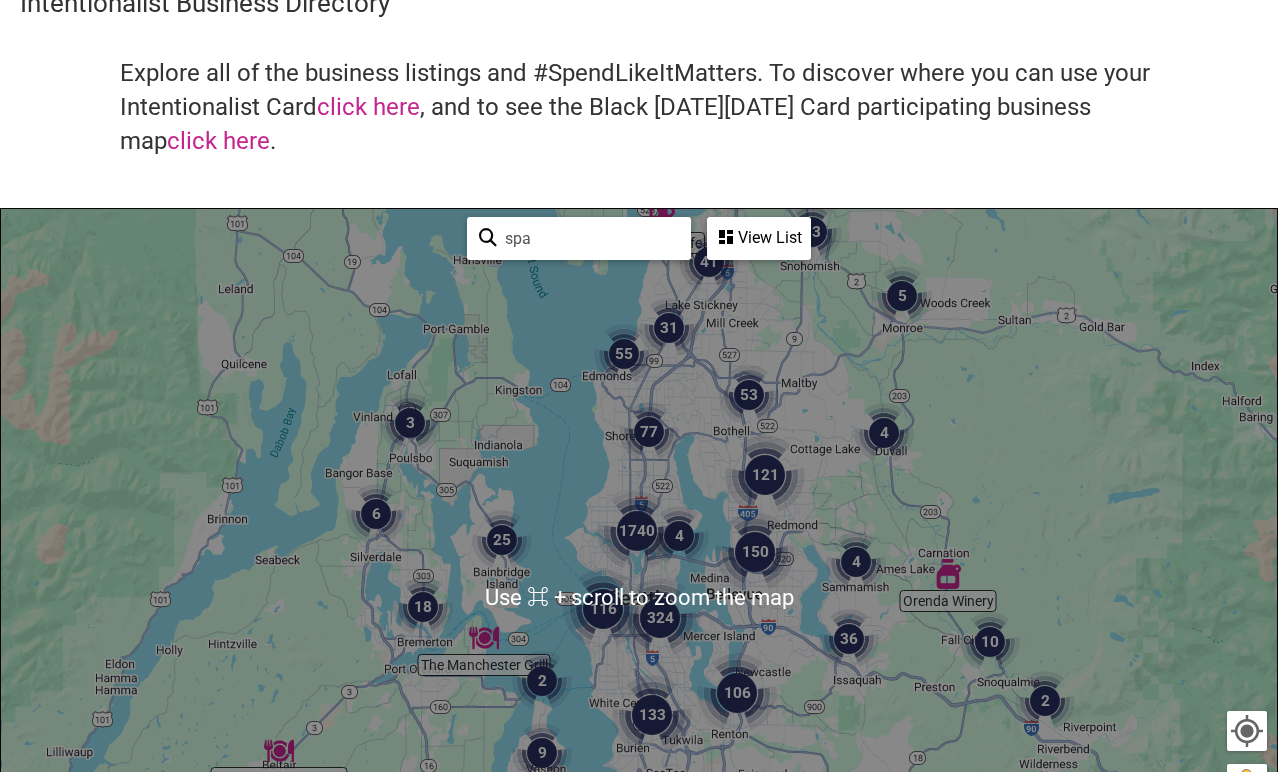 scroll, scrollTop: 96, scrollLeft: 0, axis: vertical 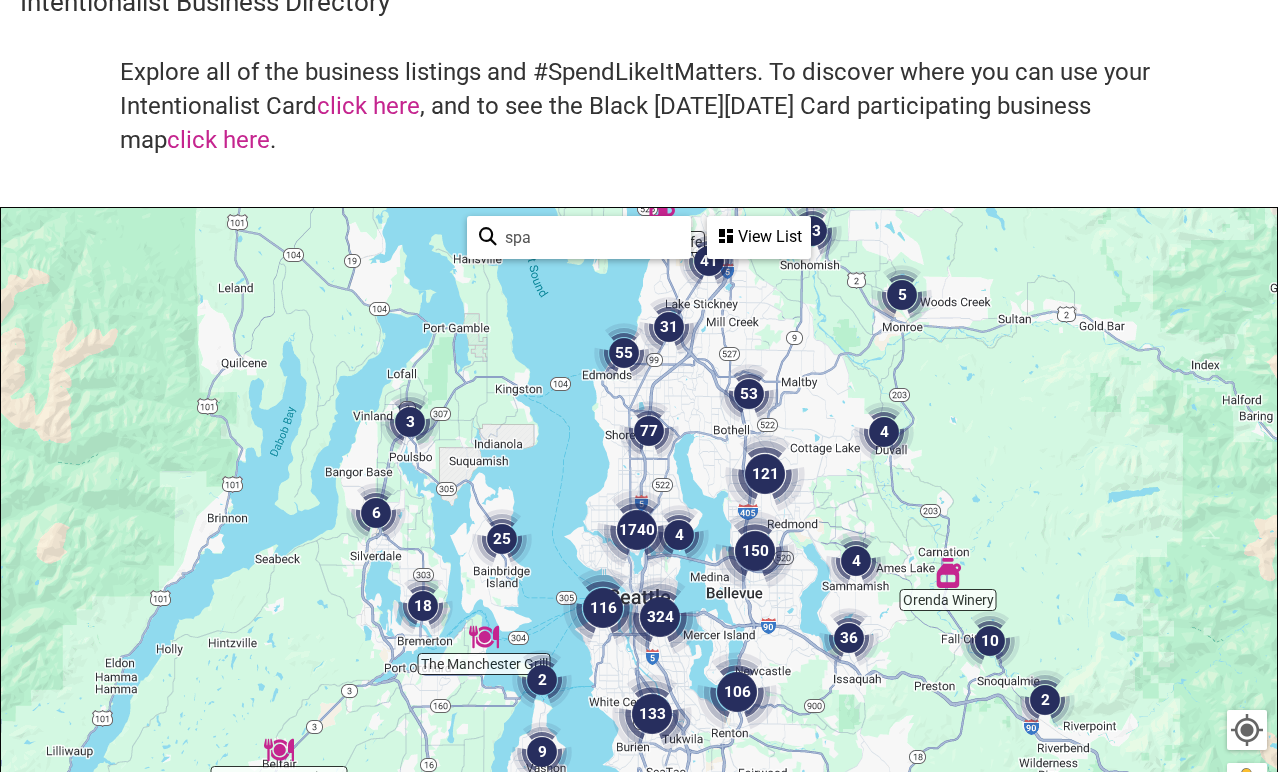 click on "View List" at bounding box center [759, 237] 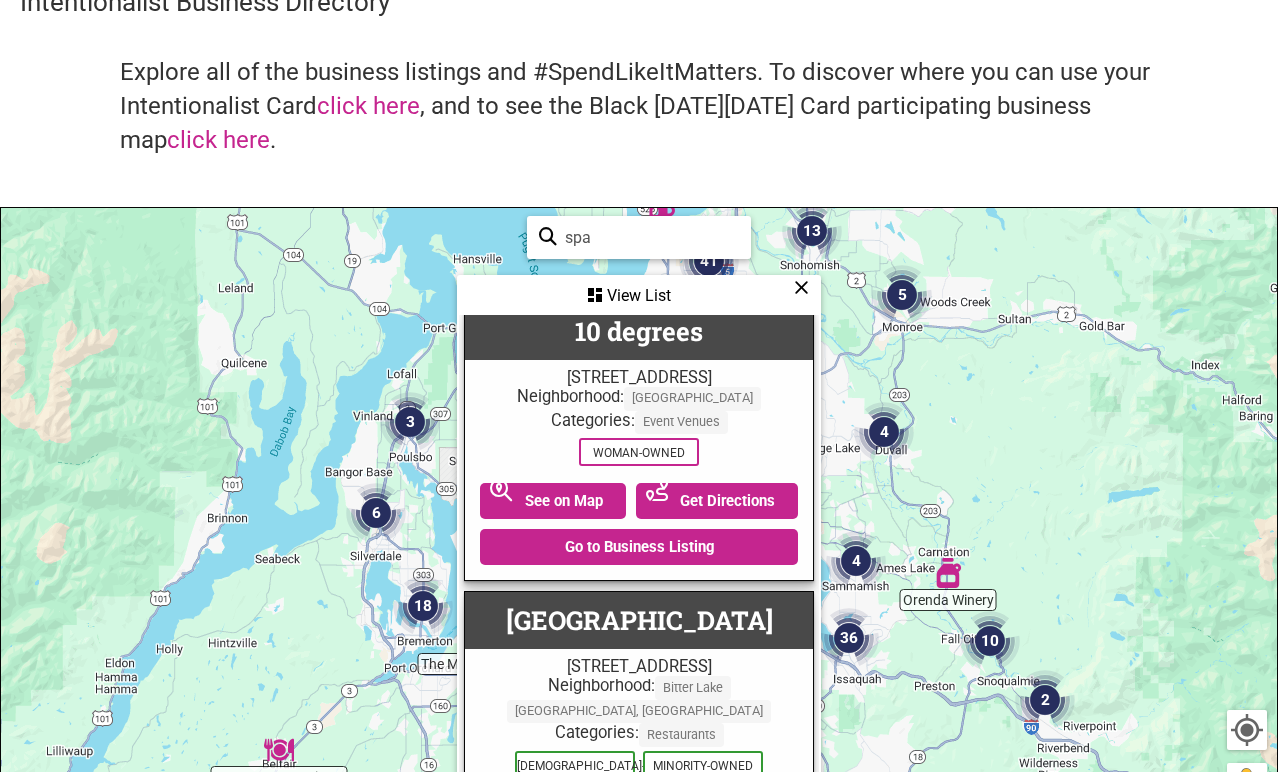 scroll, scrollTop: 0, scrollLeft: 0, axis: both 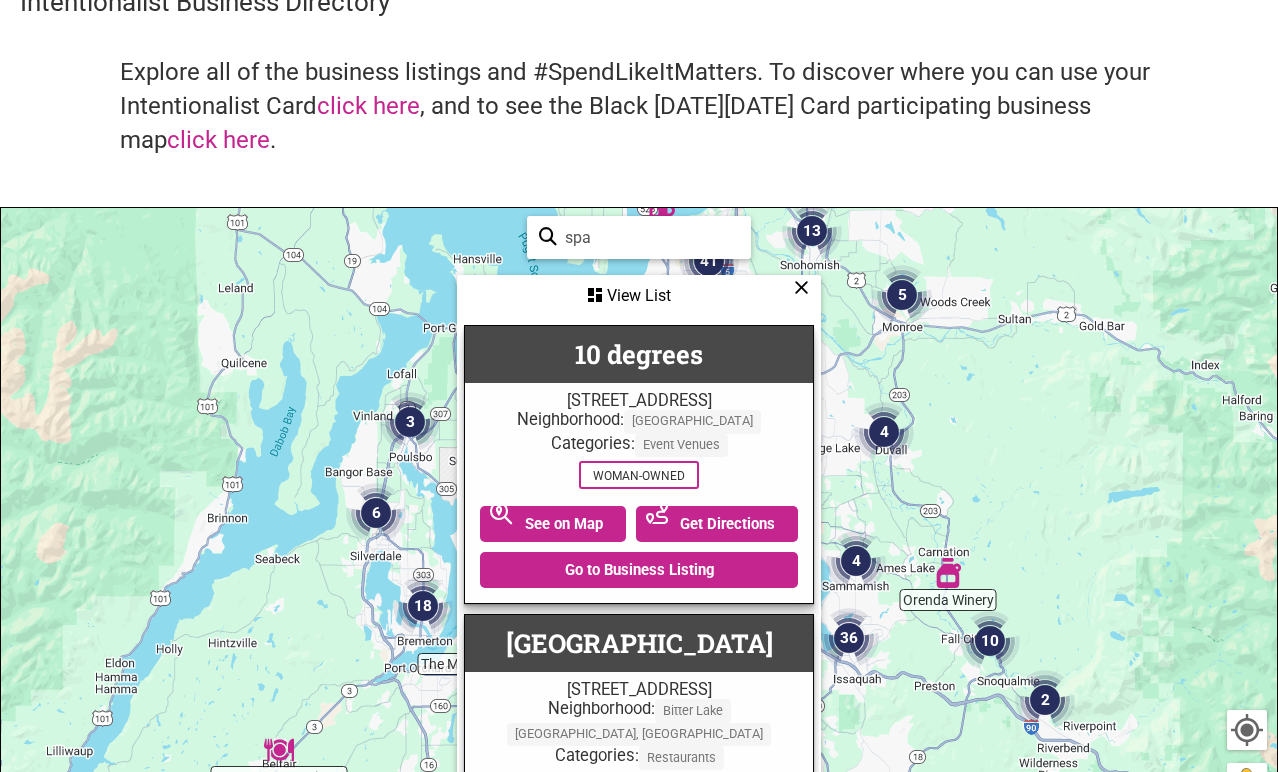 click on "View List" at bounding box center (639, 296) 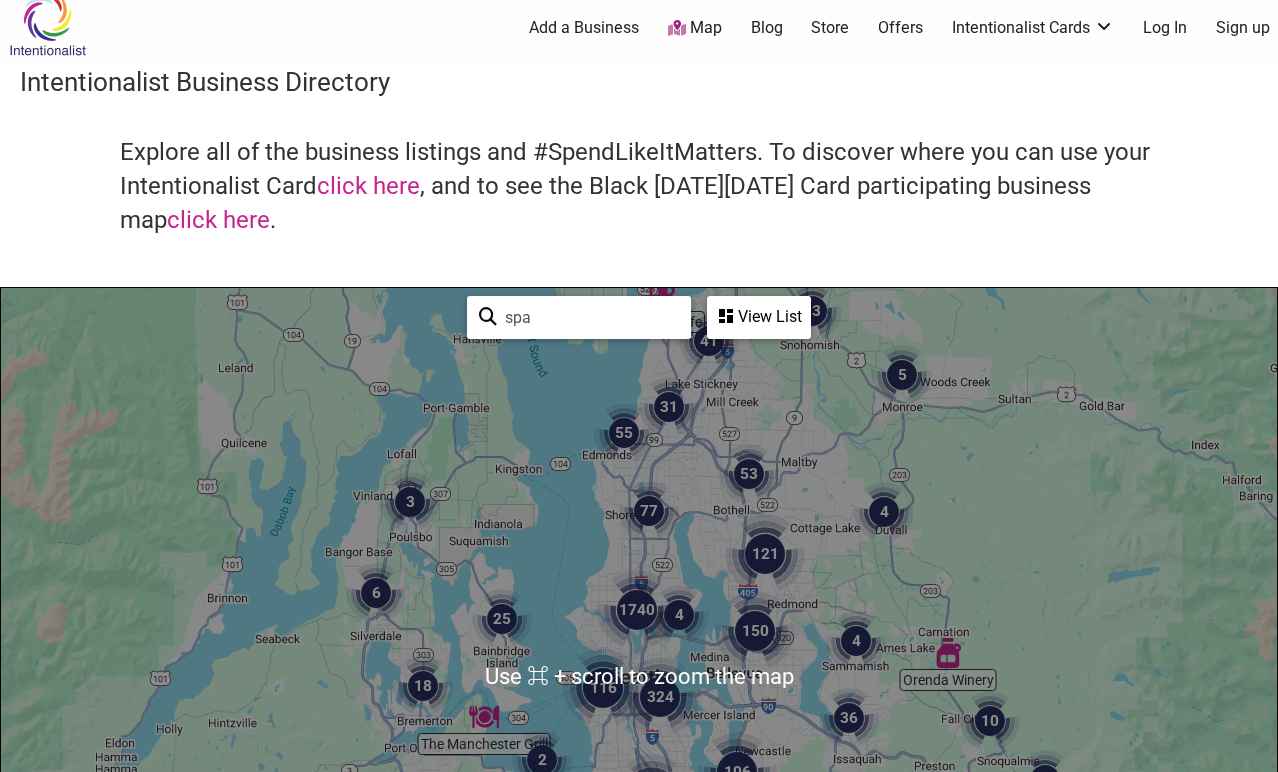 scroll, scrollTop: 0, scrollLeft: 0, axis: both 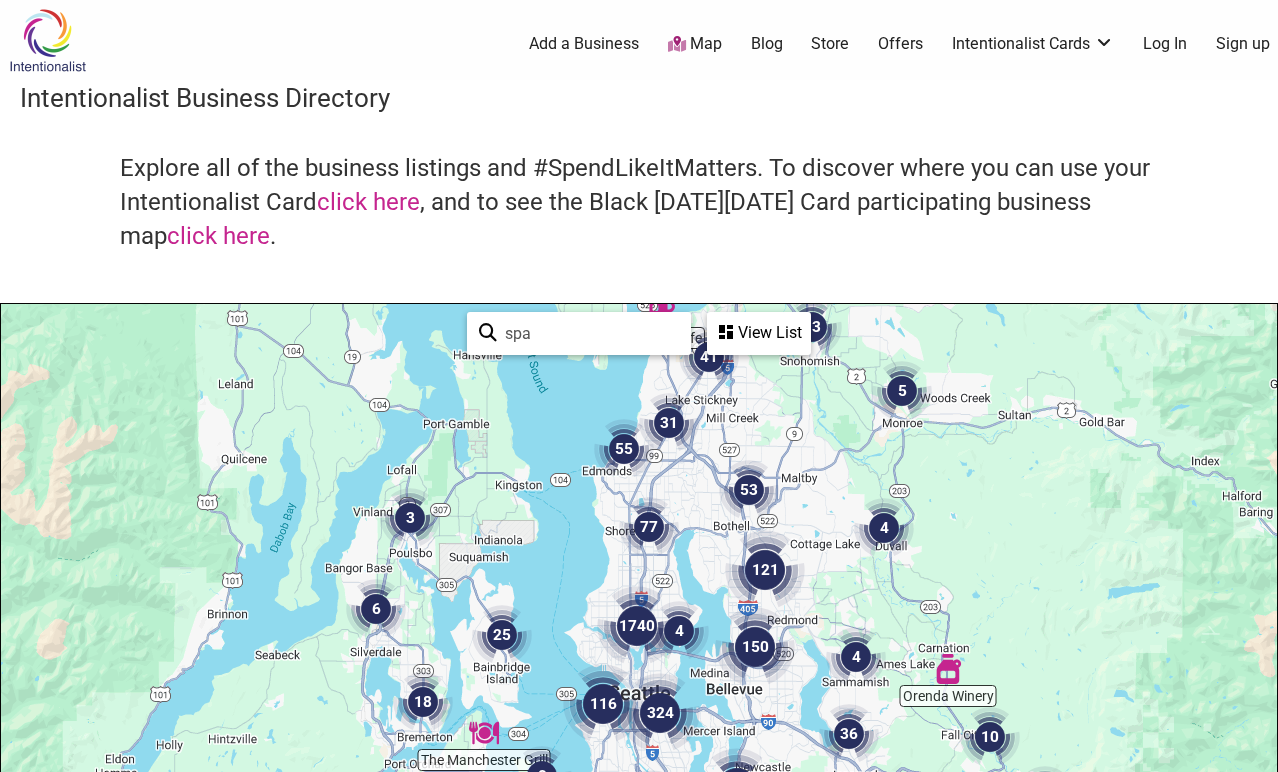 click on "View List" at bounding box center (759, 333) 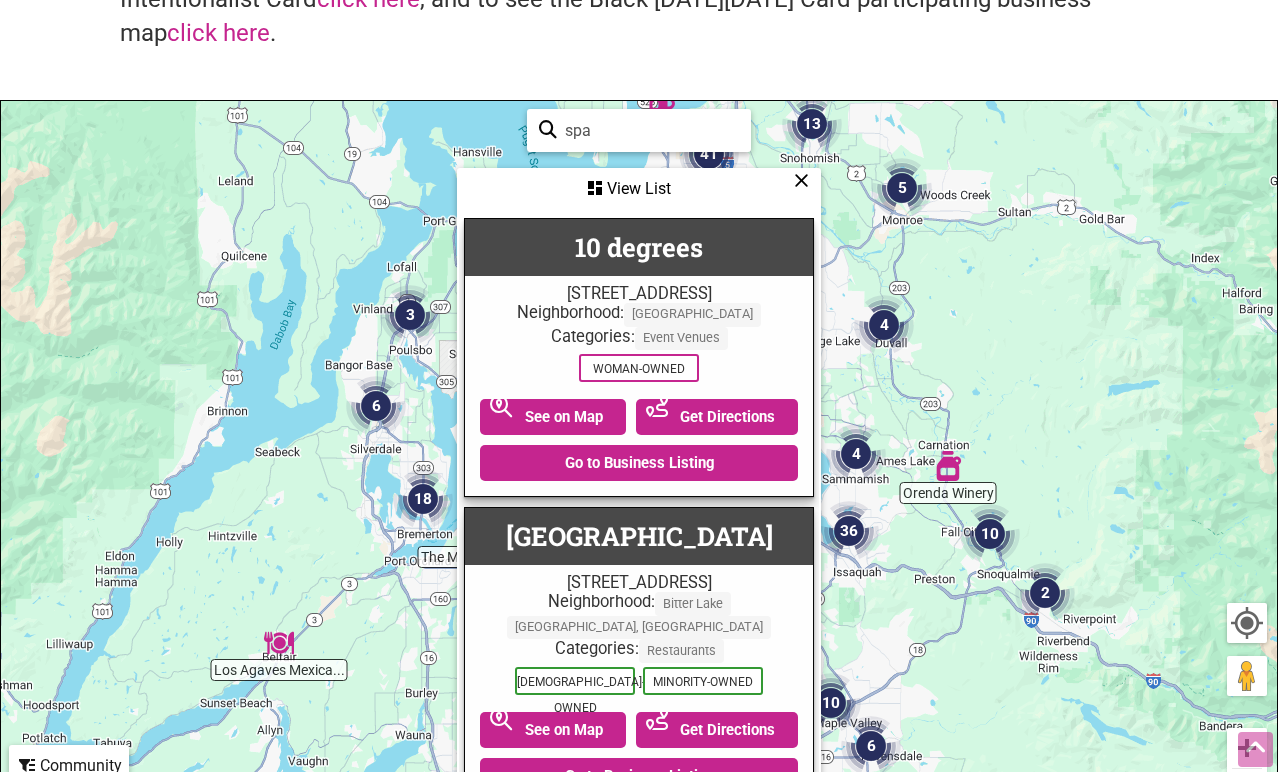scroll, scrollTop: 206, scrollLeft: 0, axis: vertical 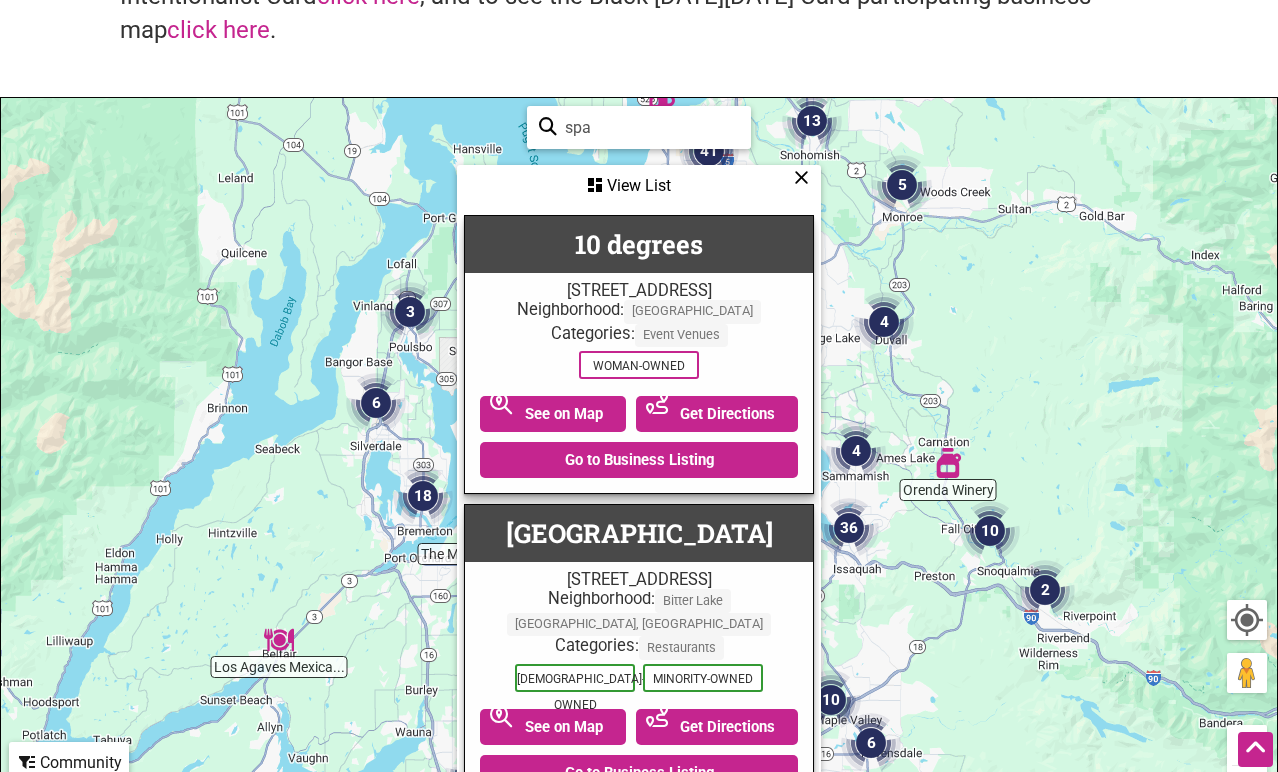 click on "View List" at bounding box center [639, 186] 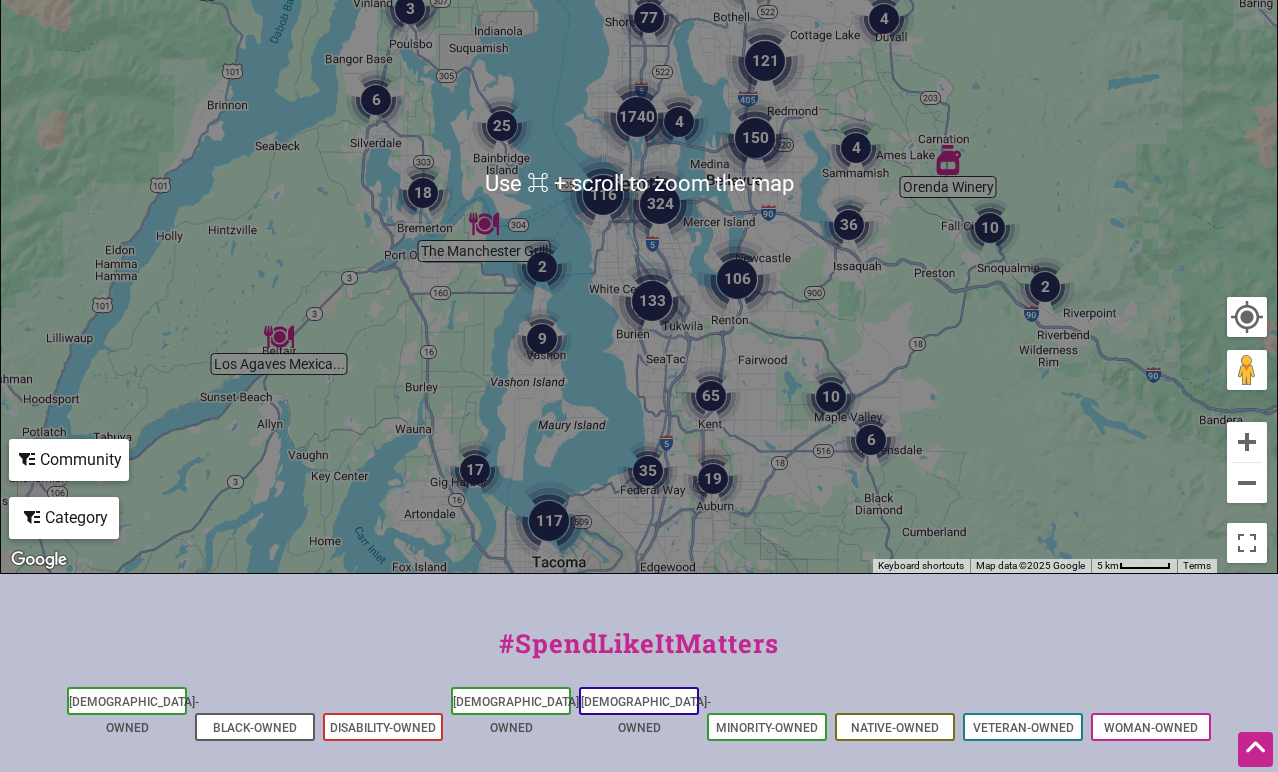 scroll, scrollTop: 787, scrollLeft: 0, axis: vertical 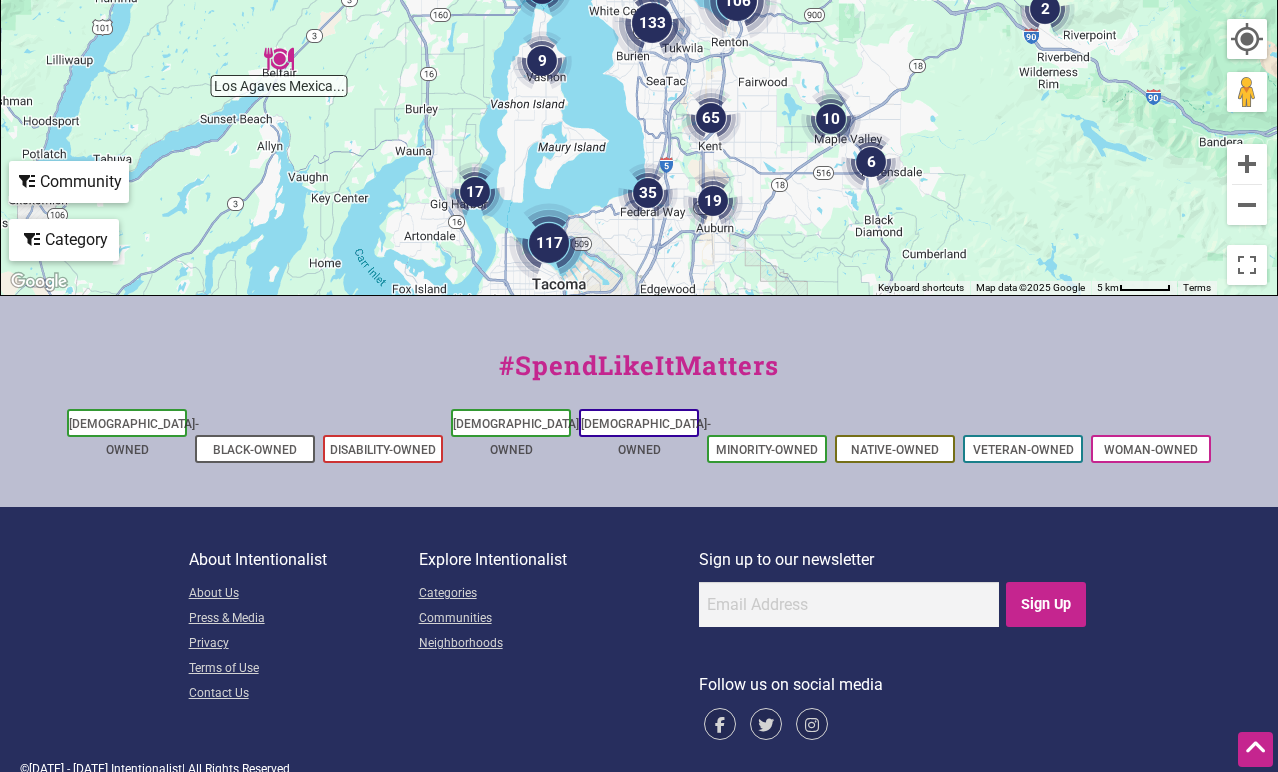 click on "Category" at bounding box center (759, -454) 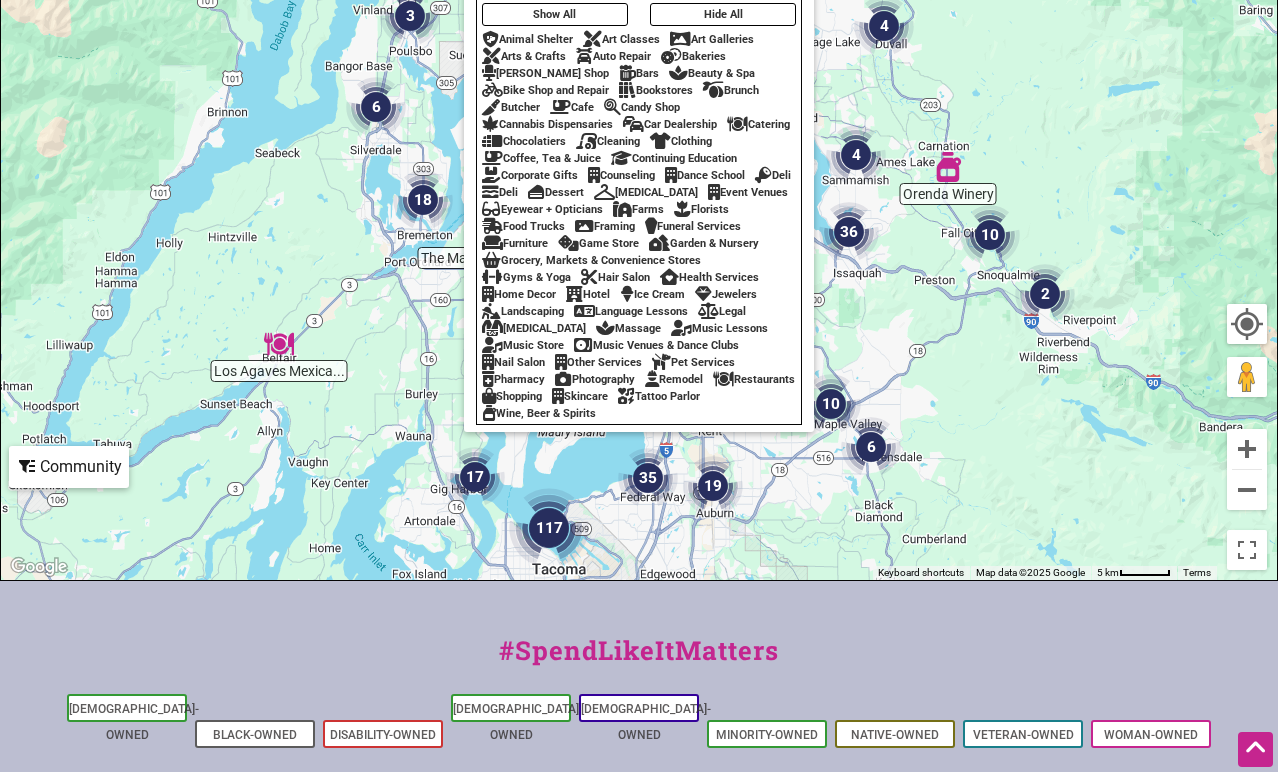 scroll, scrollTop: 485, scrollLeft: 0, axis: vertical 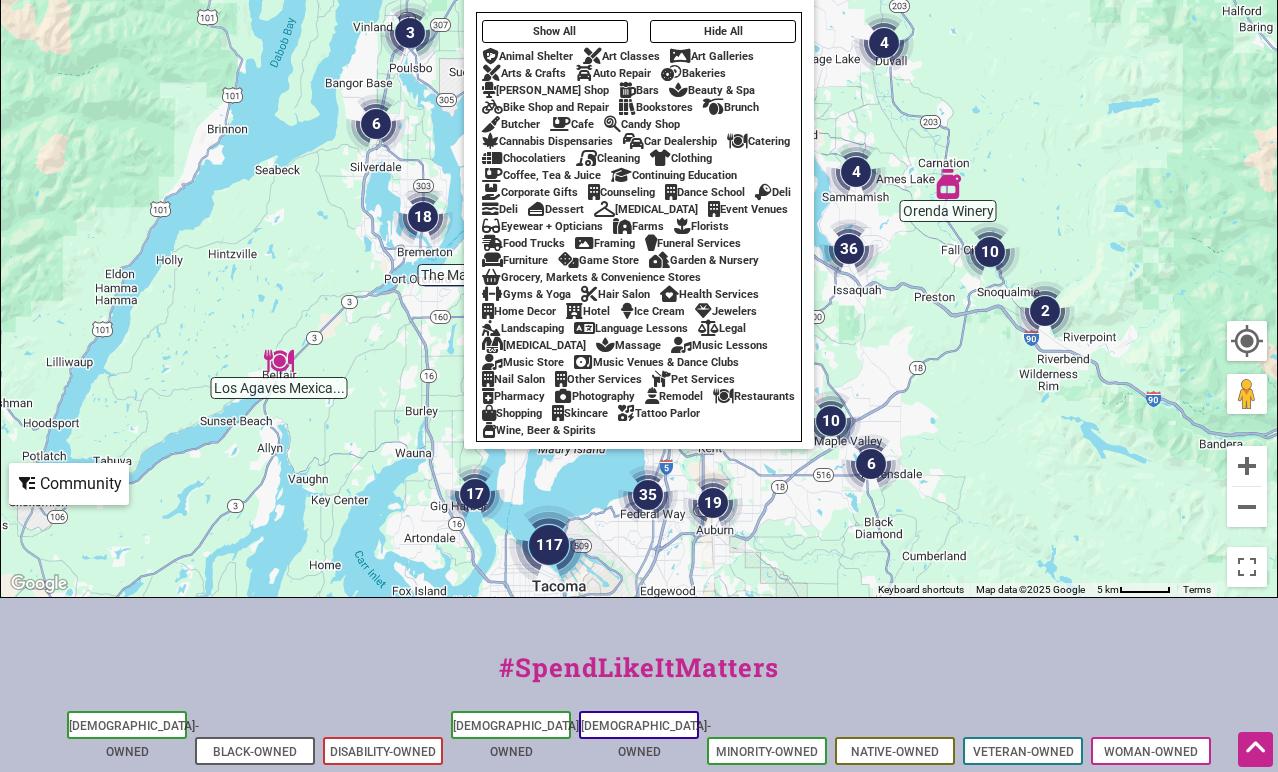 click on "Beauty & Spa" at bounding box center (712, 90) 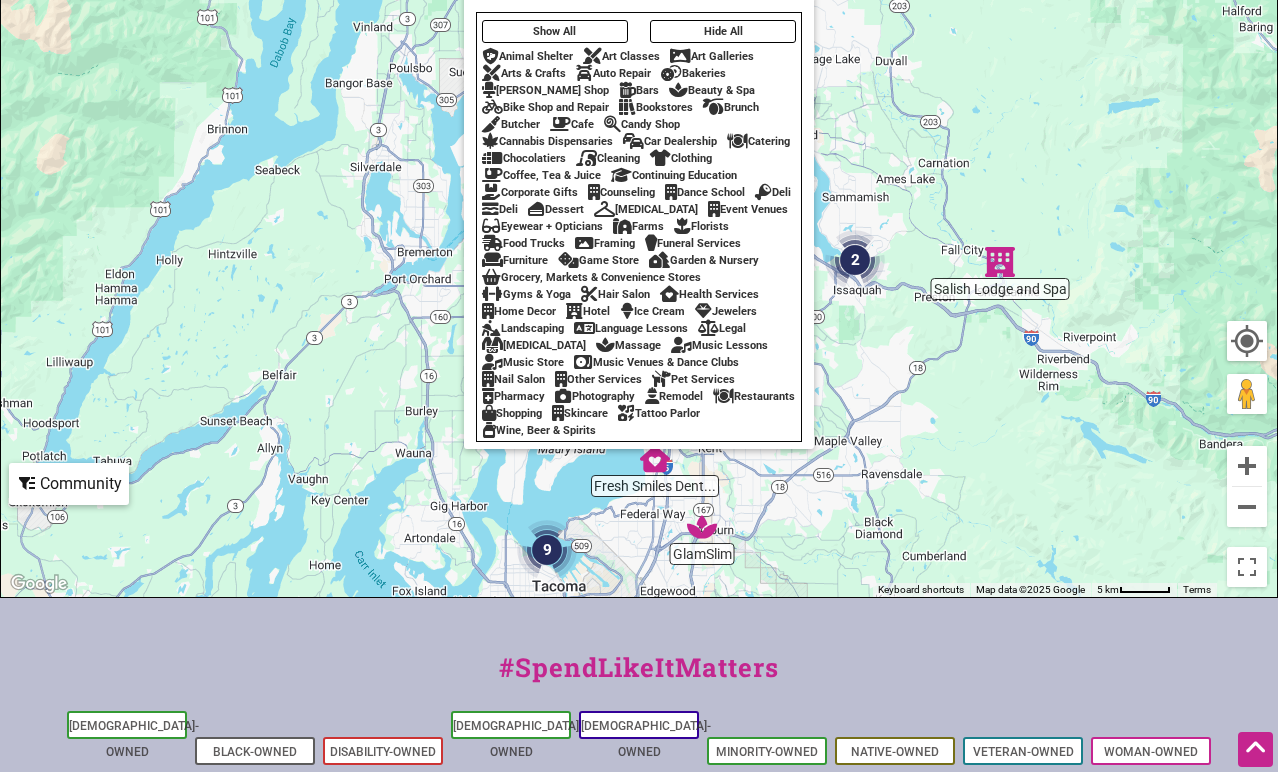 click on "Massage" at bounding box center [628, 345] 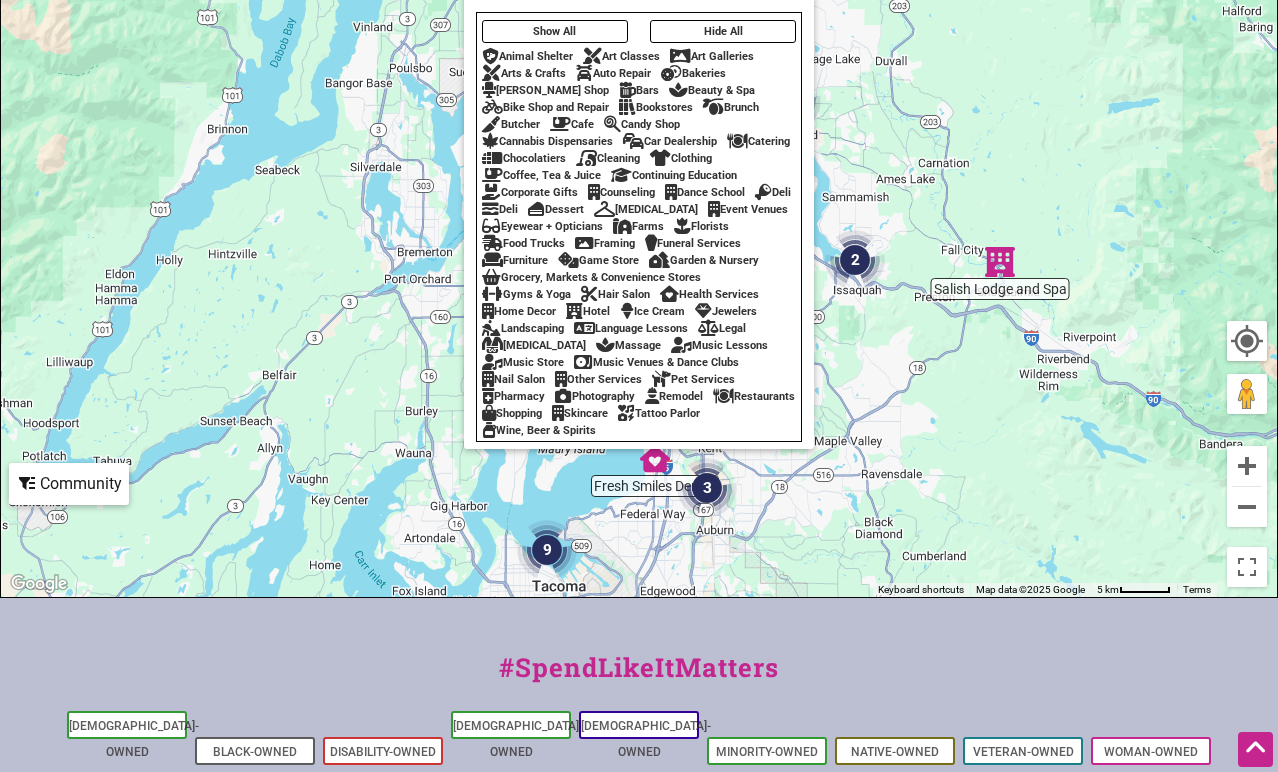 click on "Skincare" at bounding box center (580, 413) 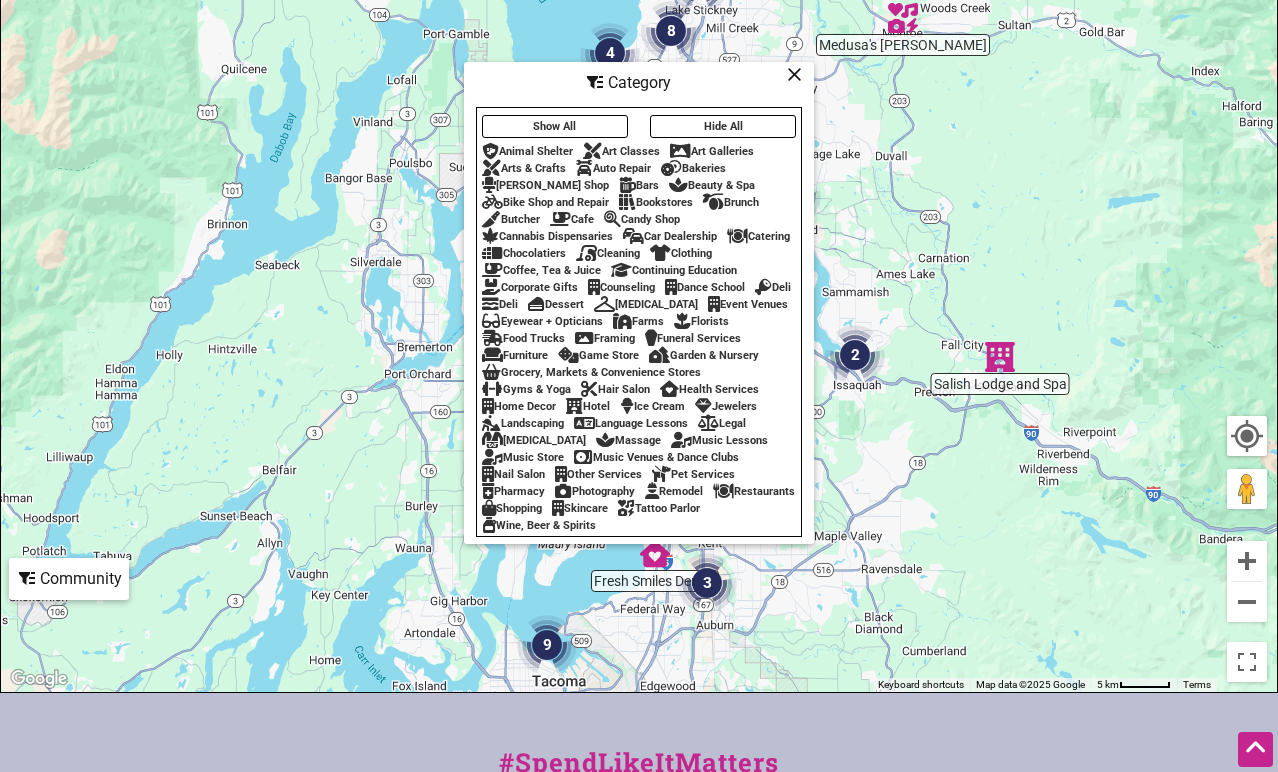 scroll, scrollTop: 393, scrollLeft: 0, axis: vertical 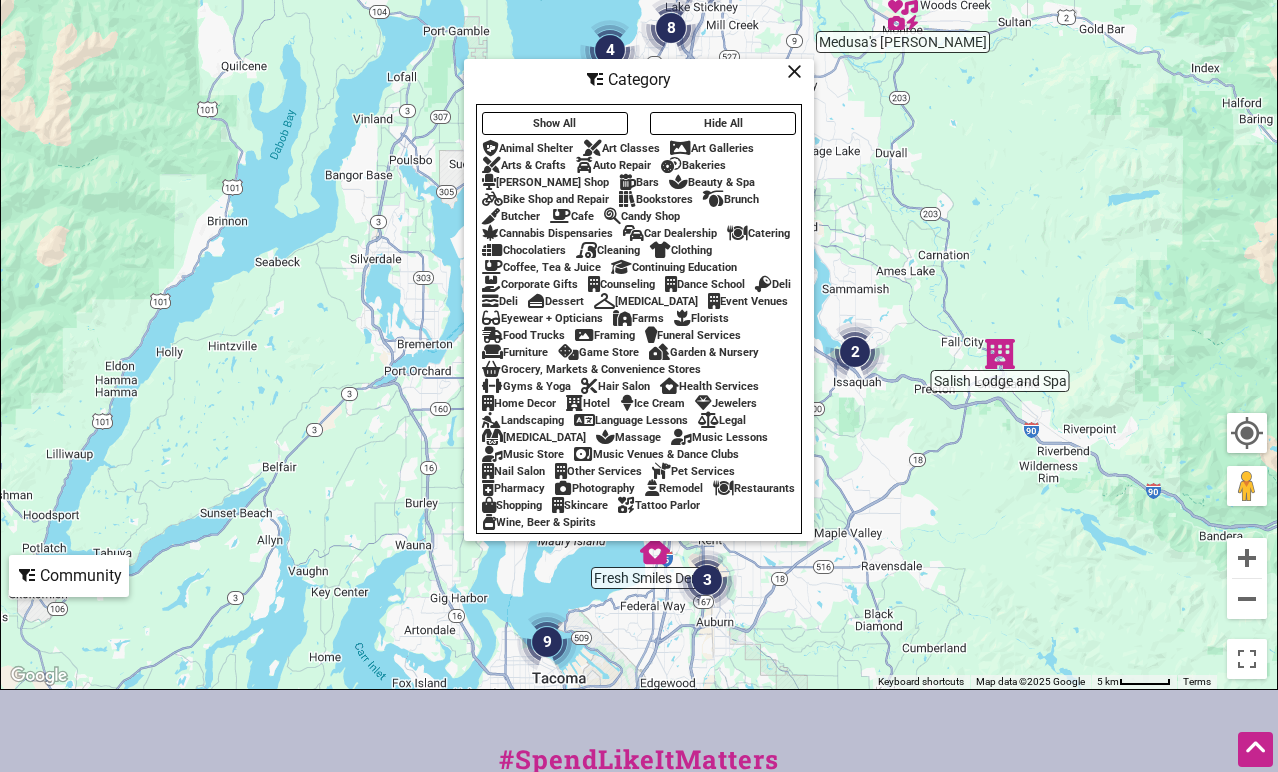 click on "Show All" at bounding box center (555, 123) 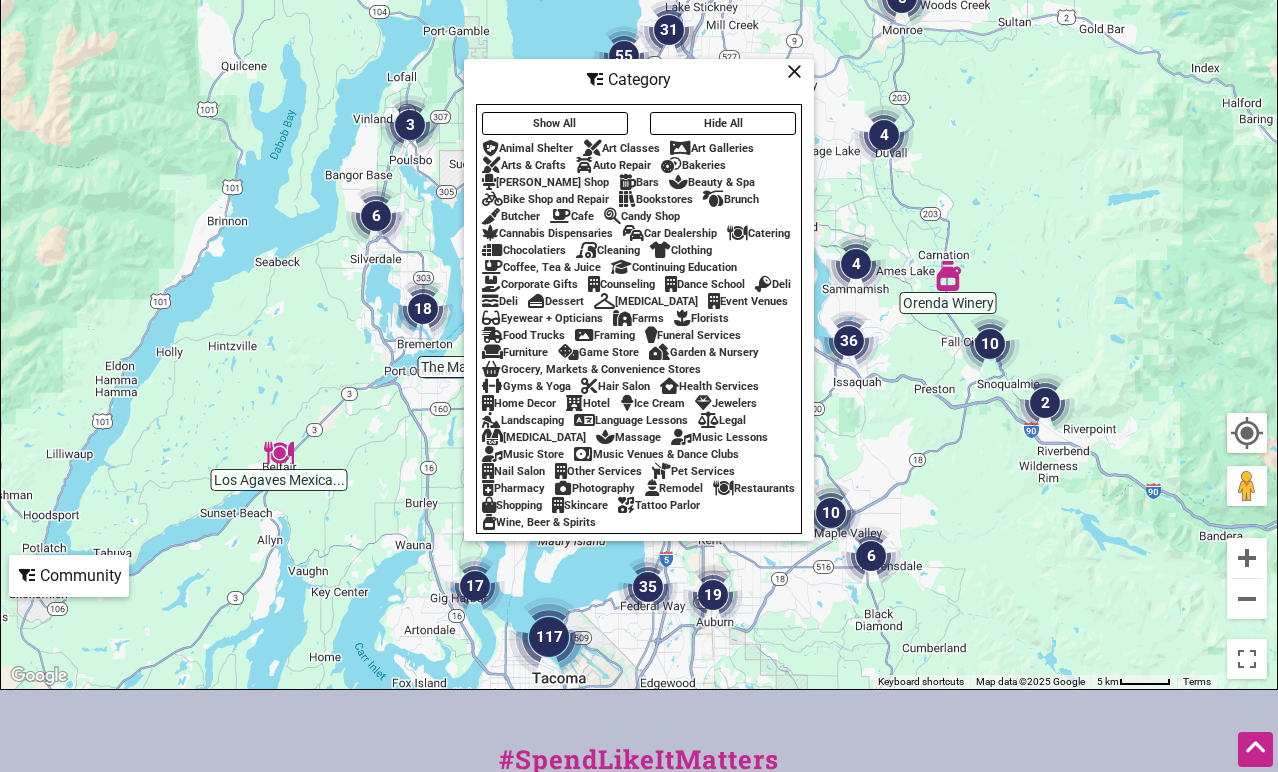 click on "Hide All" at bounding box center (723, 123) 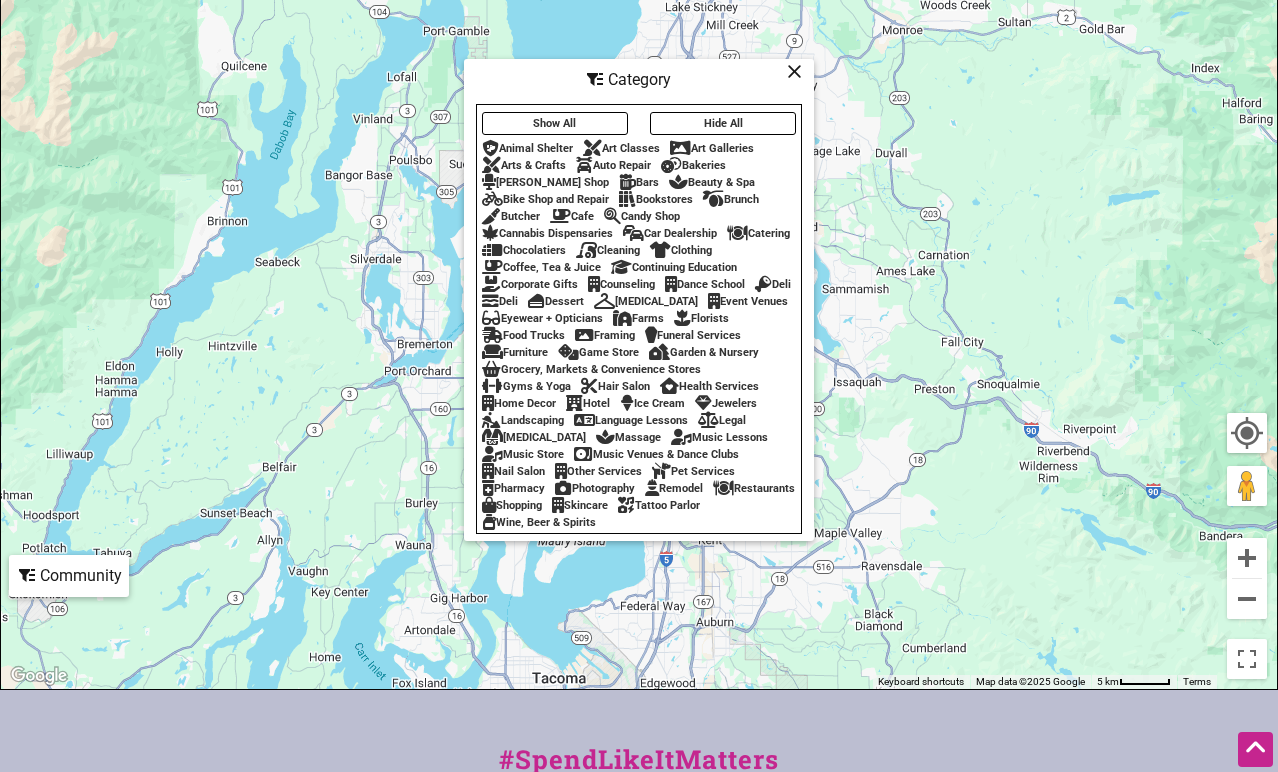 click on "Beauty & Spa" at bounding box center (712, 182) 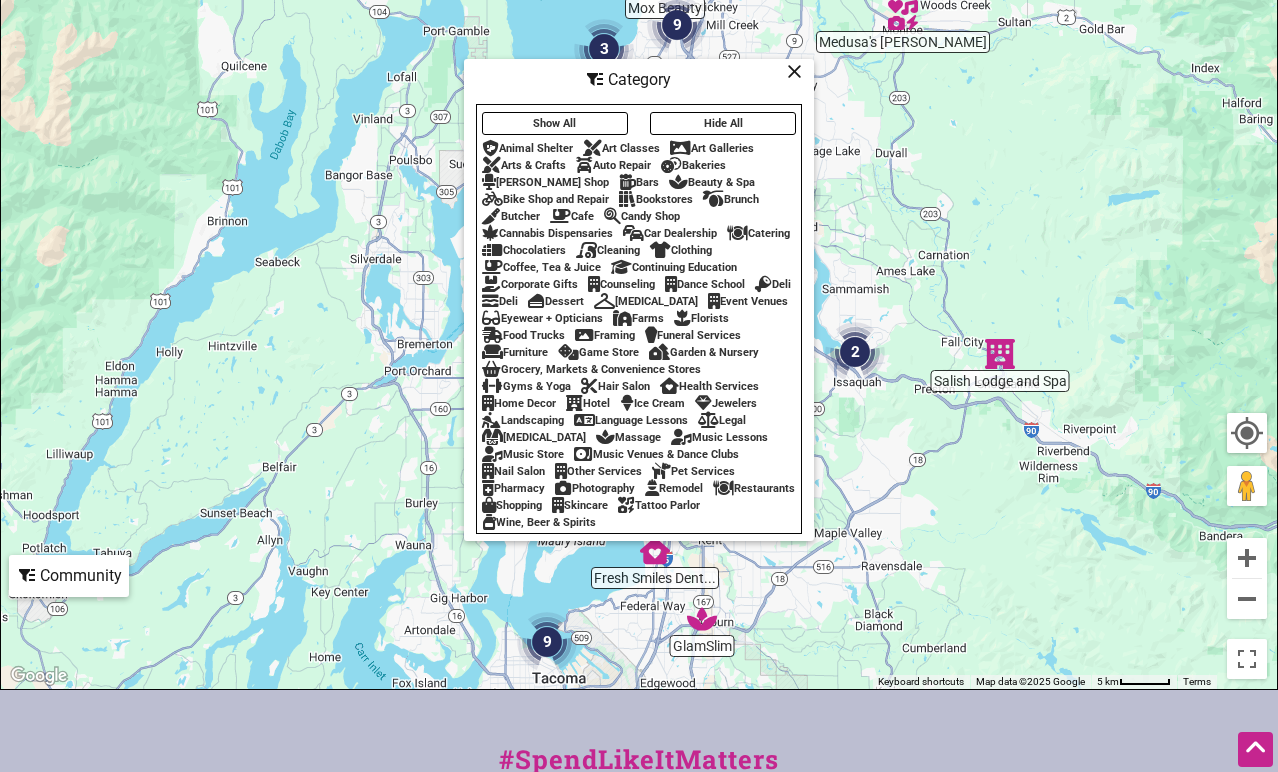 click on "Massage" at bounding box center [628, 437] 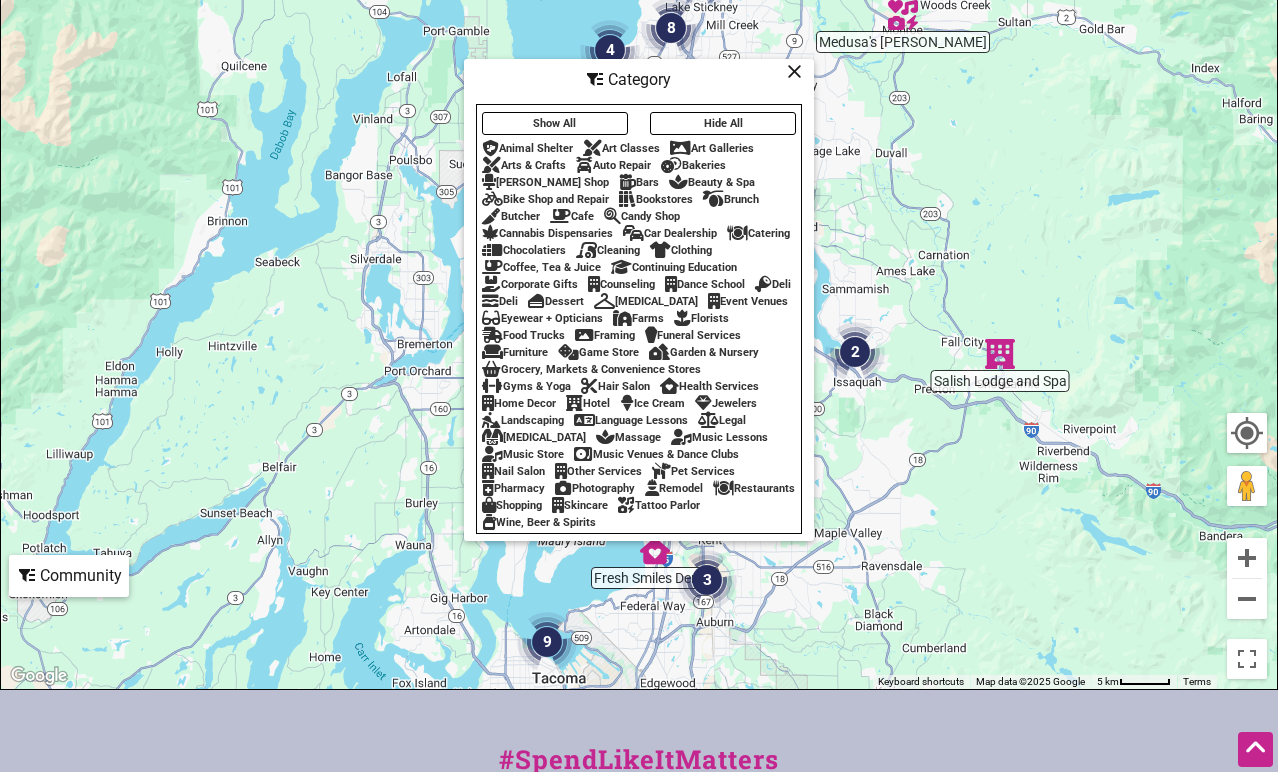click on "Skincare" at bounding box center (580, 505) 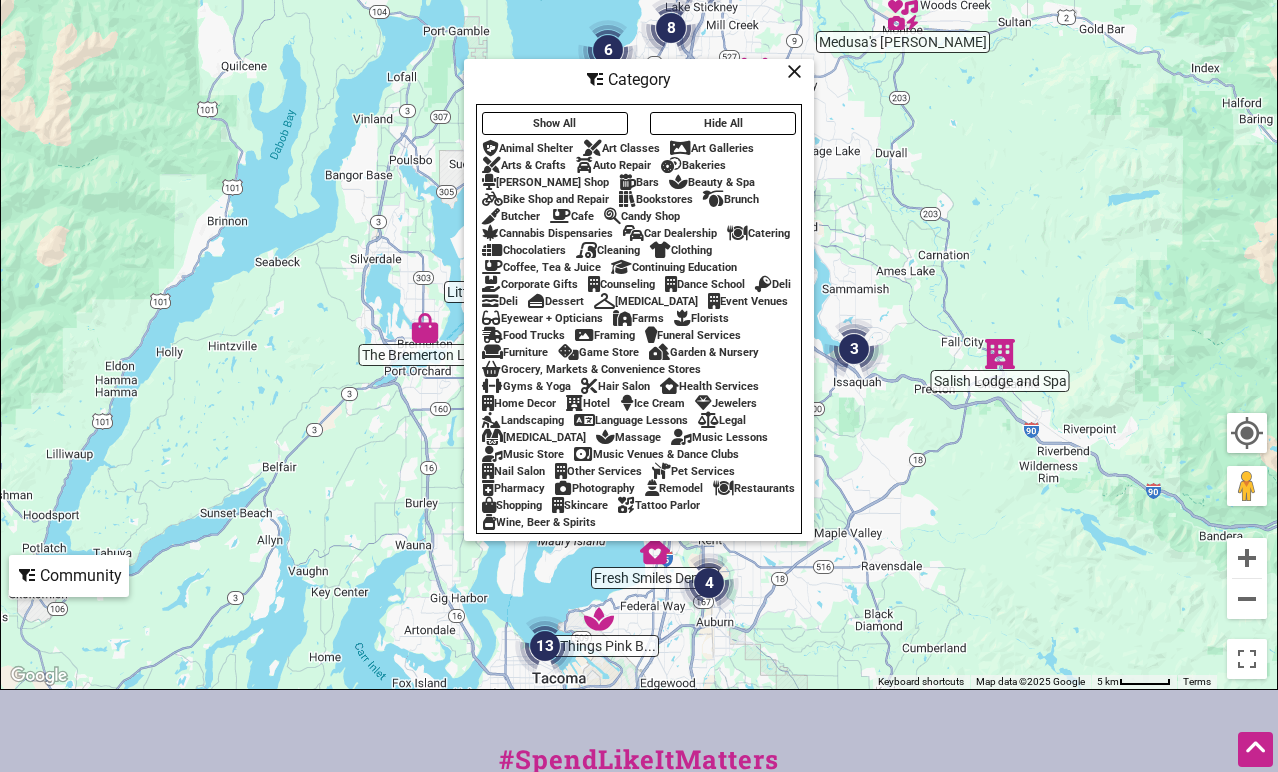 click at bounding box center [794, 71] 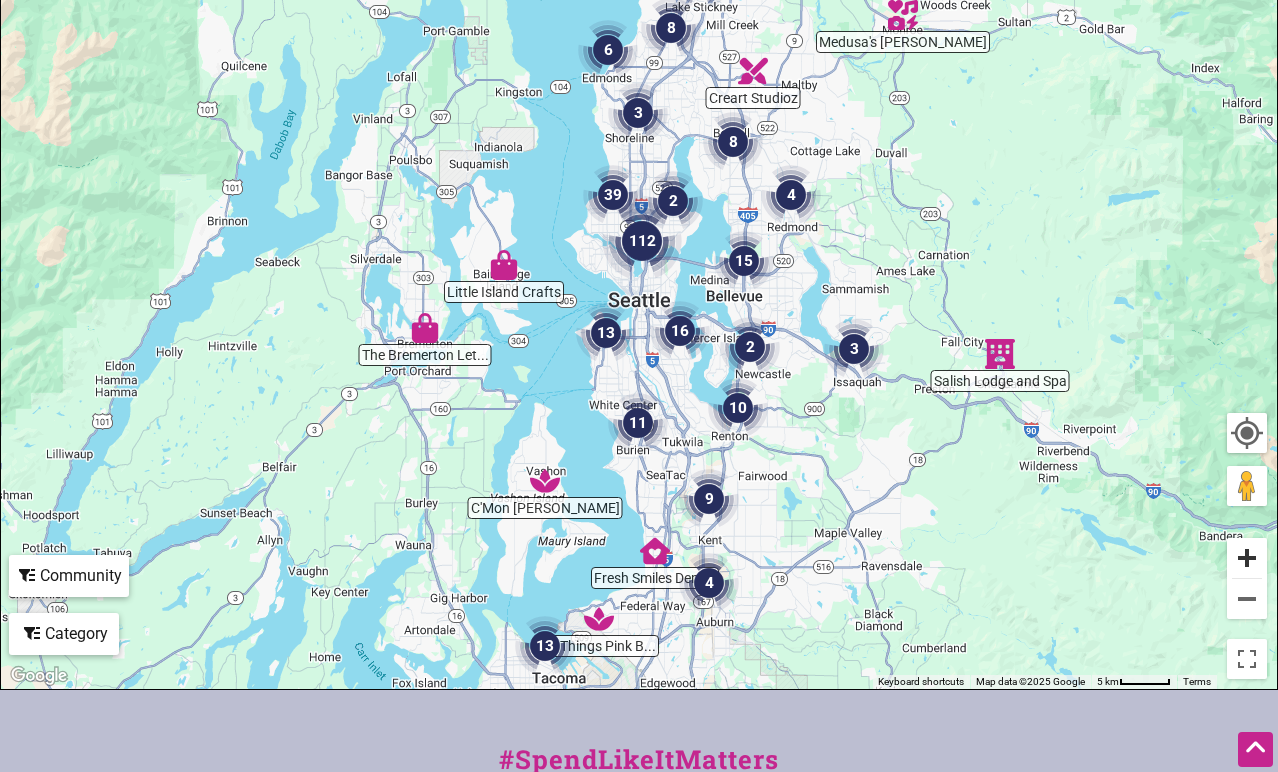 click at bounding box center [1247, 558] 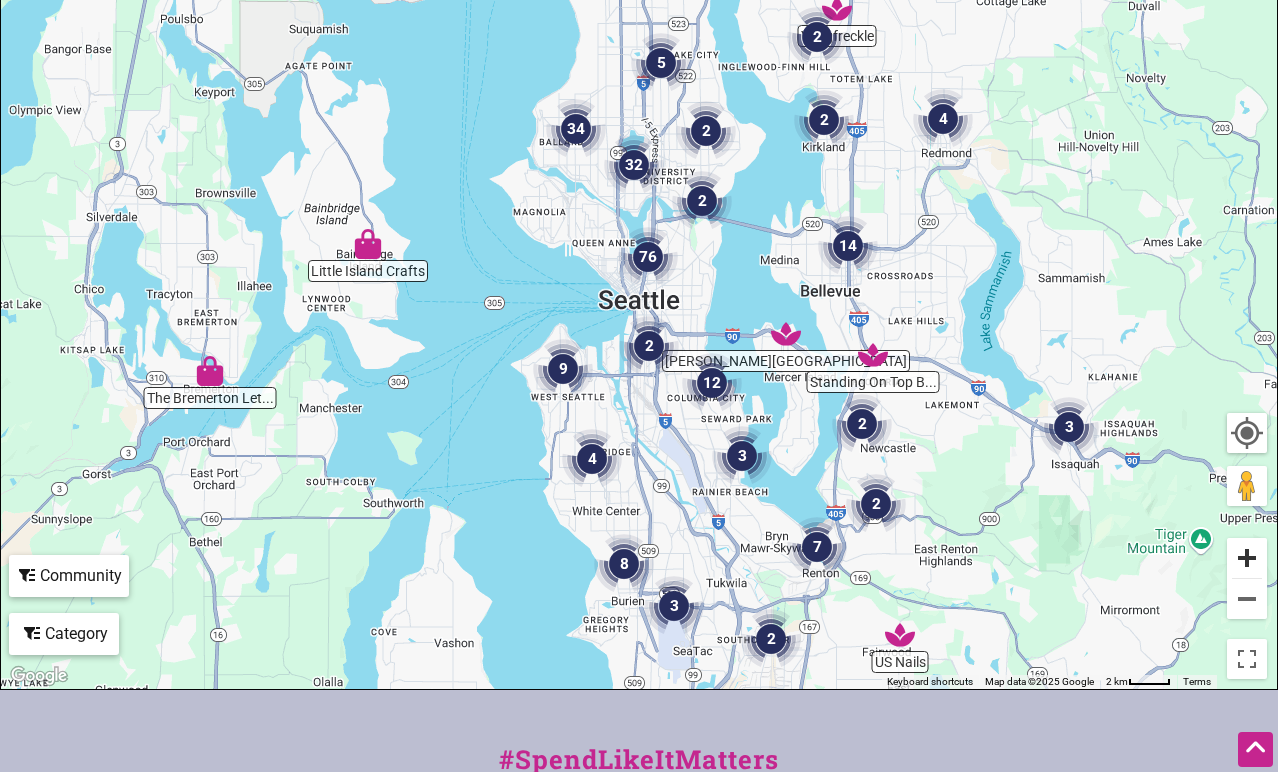 click at bounding box center (1247, 558) 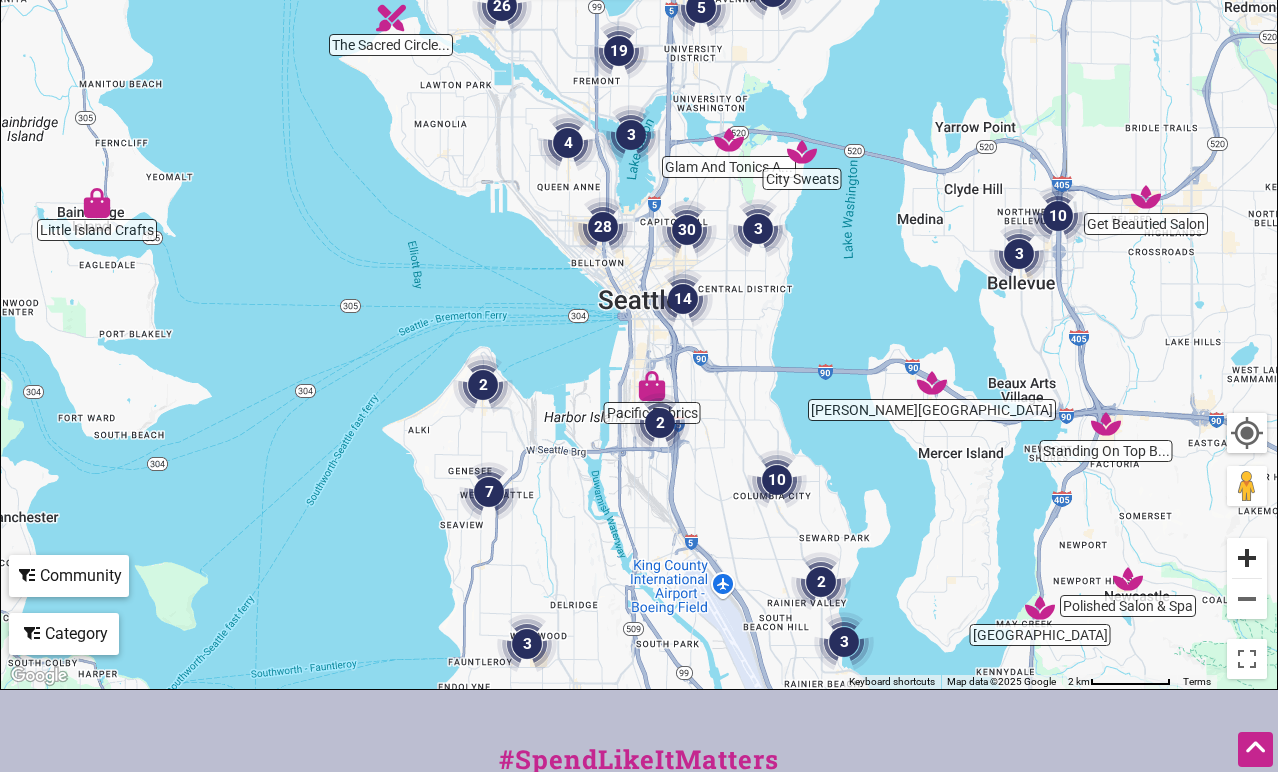 click at bounding box center (1247, 558) 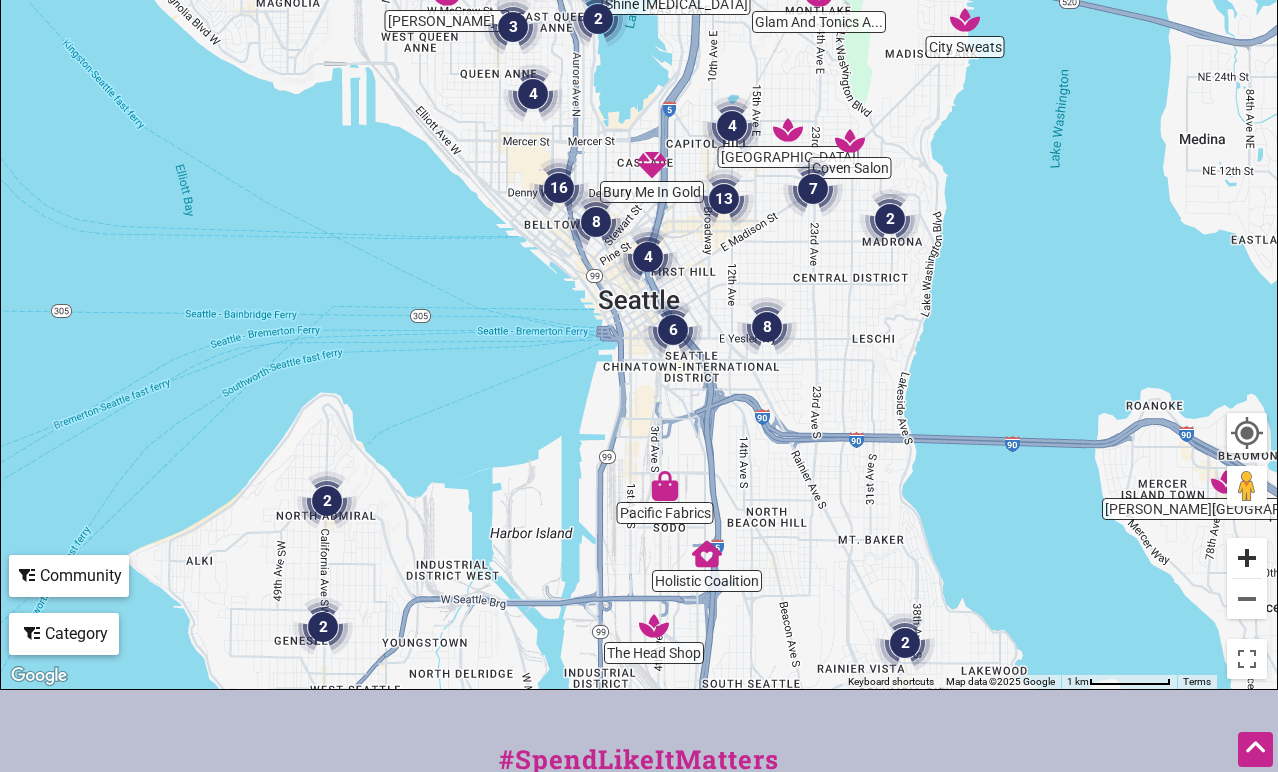 click at bounding box center [1247, 558] 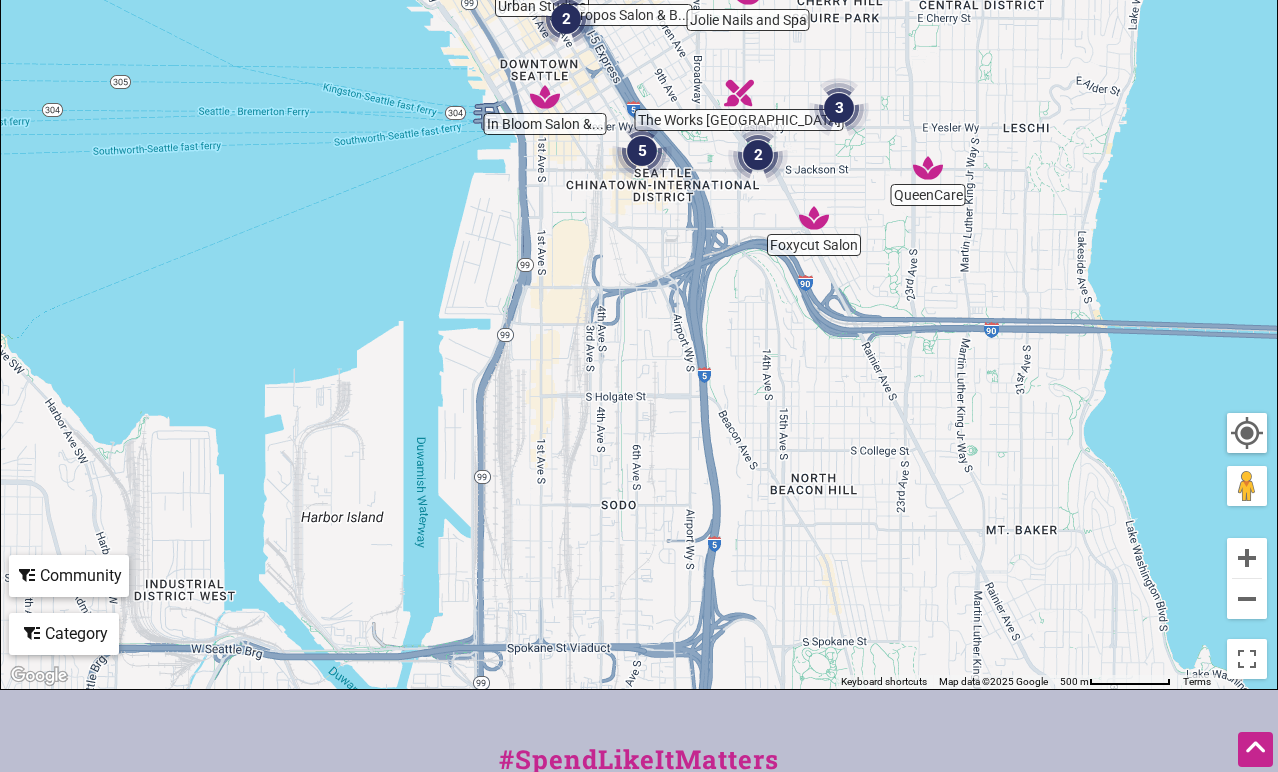 drag, startPoint x: 984, startPoint y: 551, endPoint x: 902, endPoint y: 299, distance: 265.00565 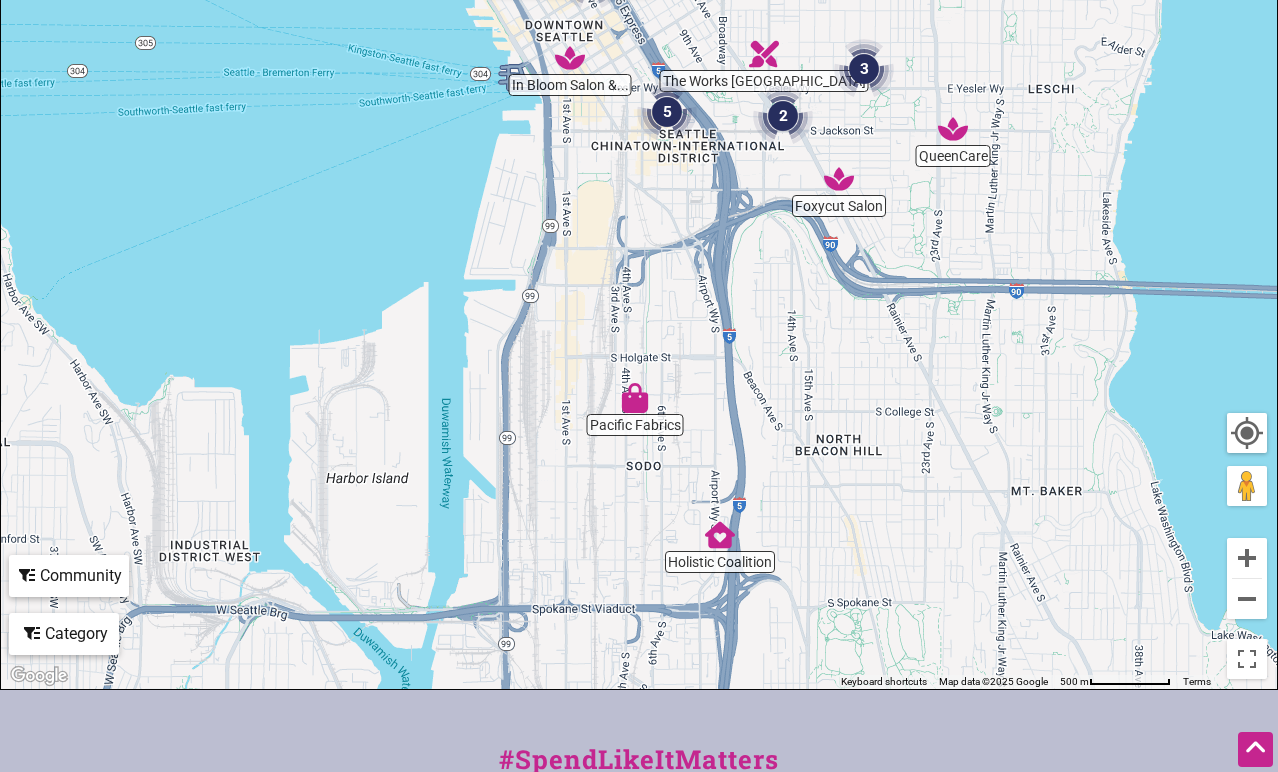 drag, startPoint x: 925, startPoint y: 250, endPoint x: 945, endPoint y: 230, distance: 28.284271 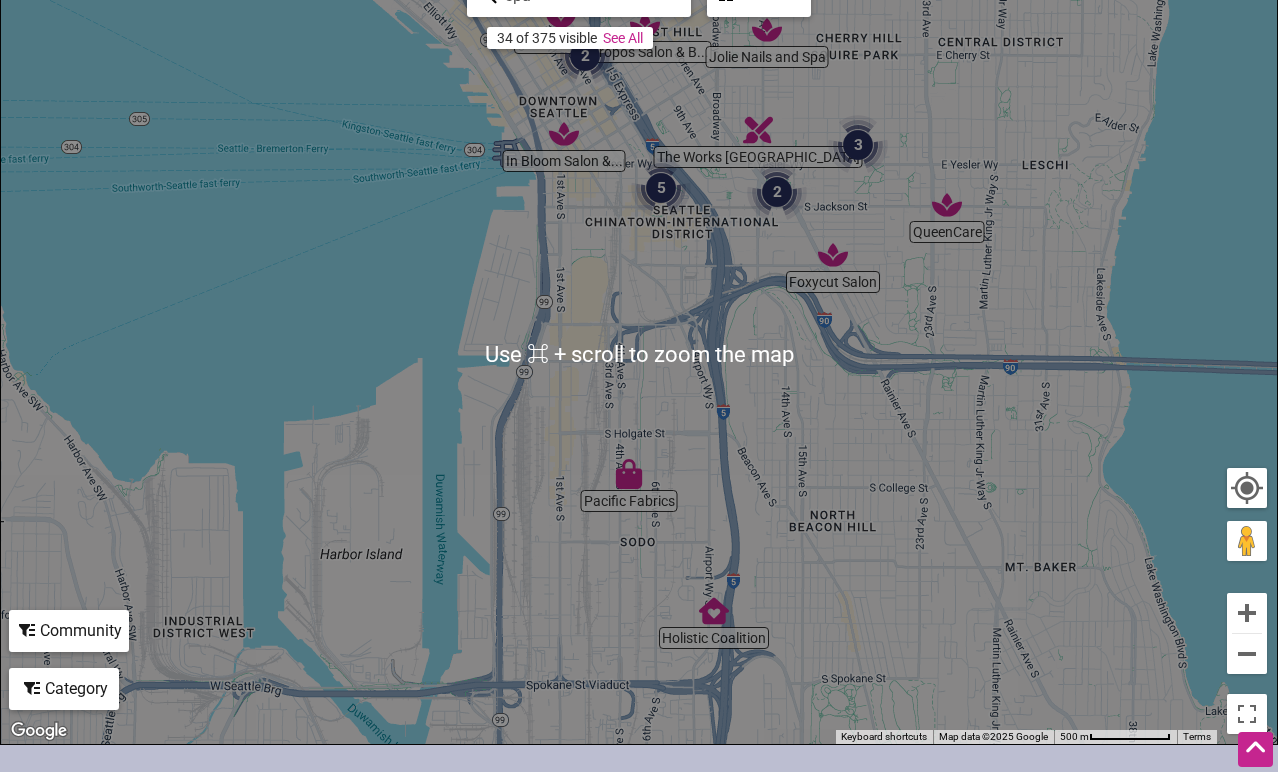 scroll, scrollTop: 340, scrollLeft: 0, axis: vertical 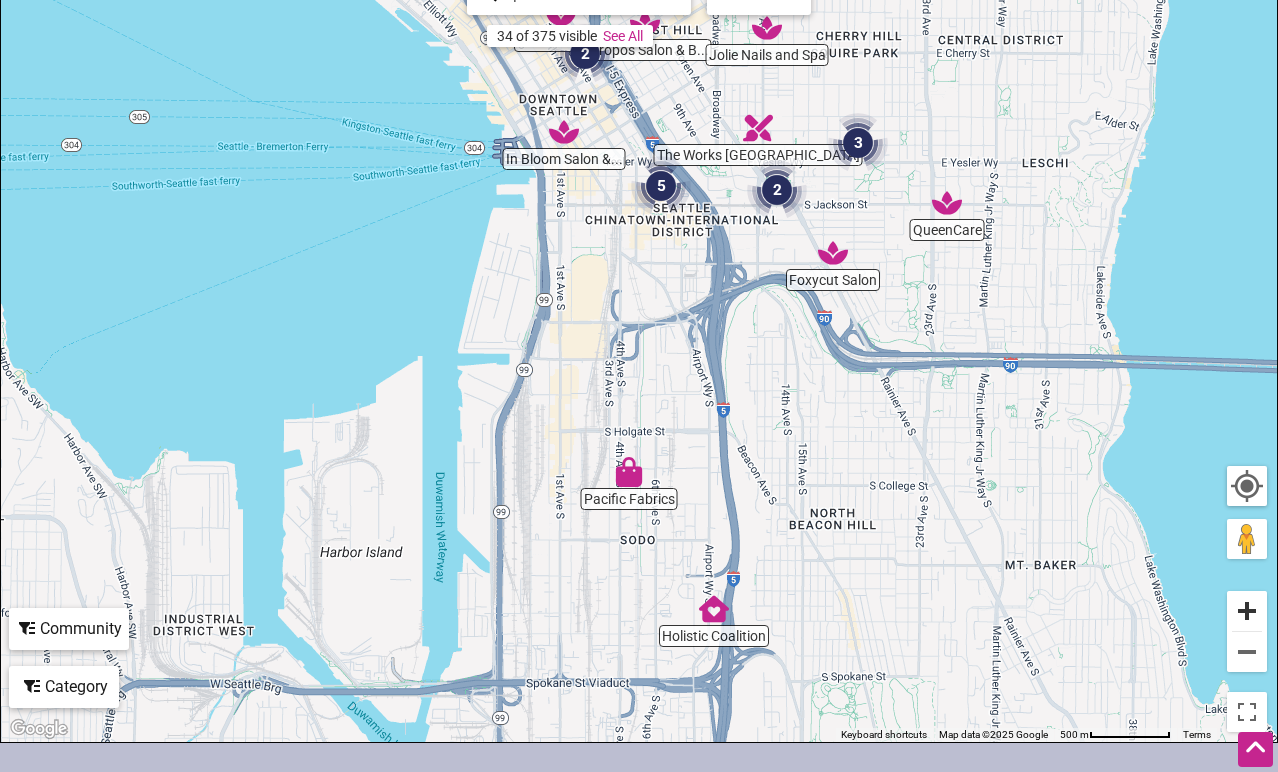 click at bounding box center [1247, 611] 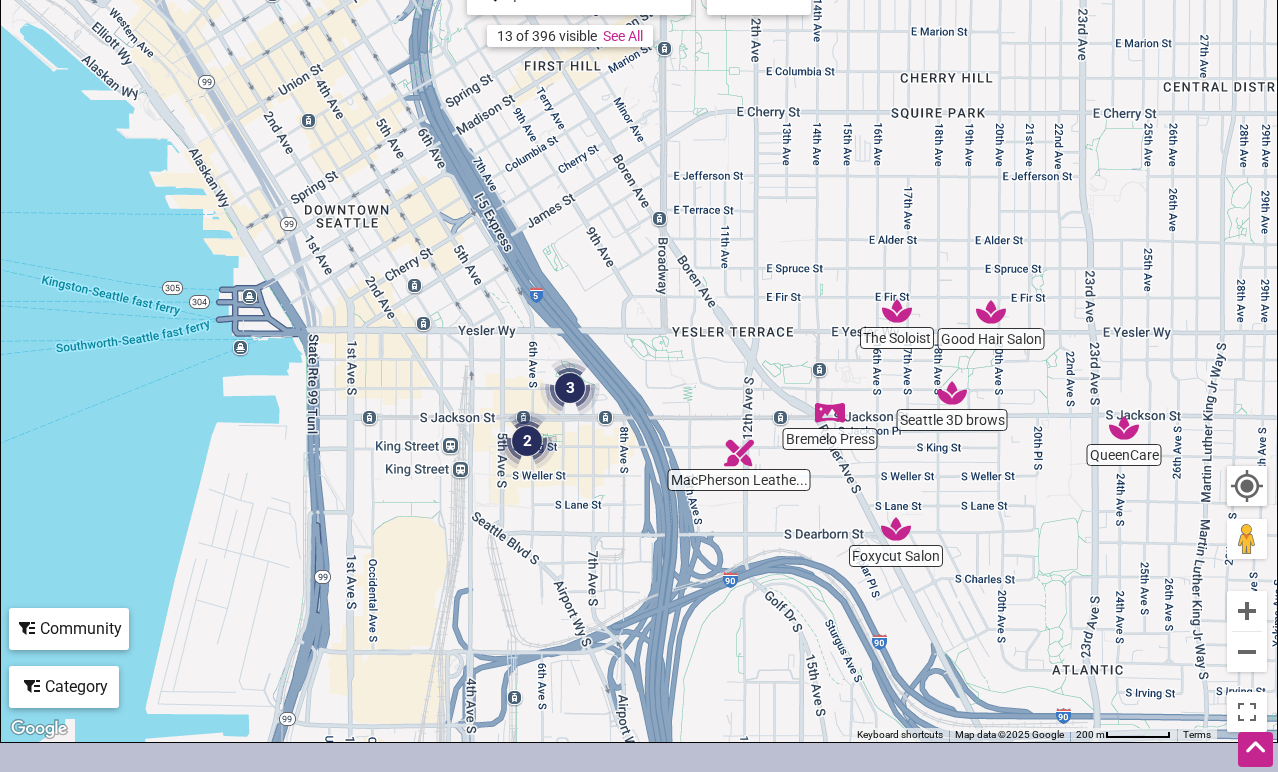 drag, startPoint x: 1050, startPoint y: 334, endPoint x: 913, endPoint y: 698, distance: 388.928 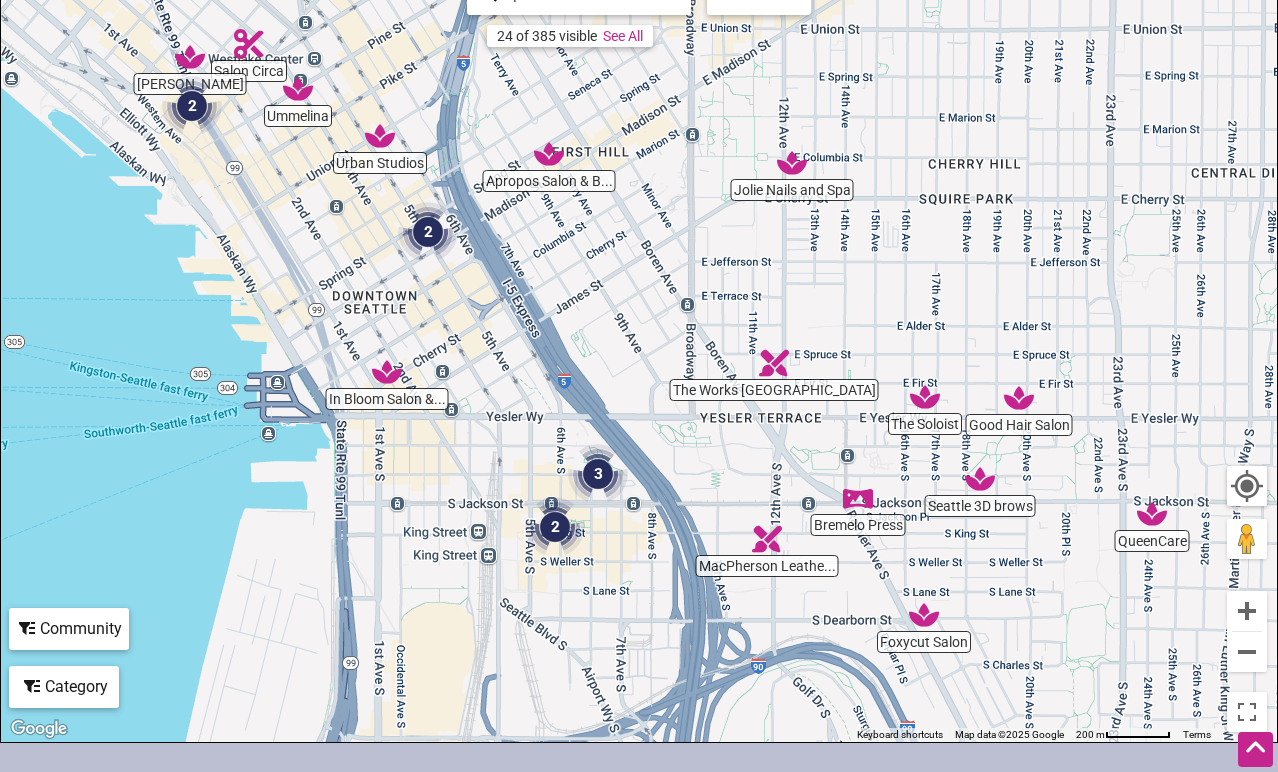 drag, startPoint x: 937, startPoint y: 475, endPoint x: 965, endPoint y: 565, distance: 94.254974 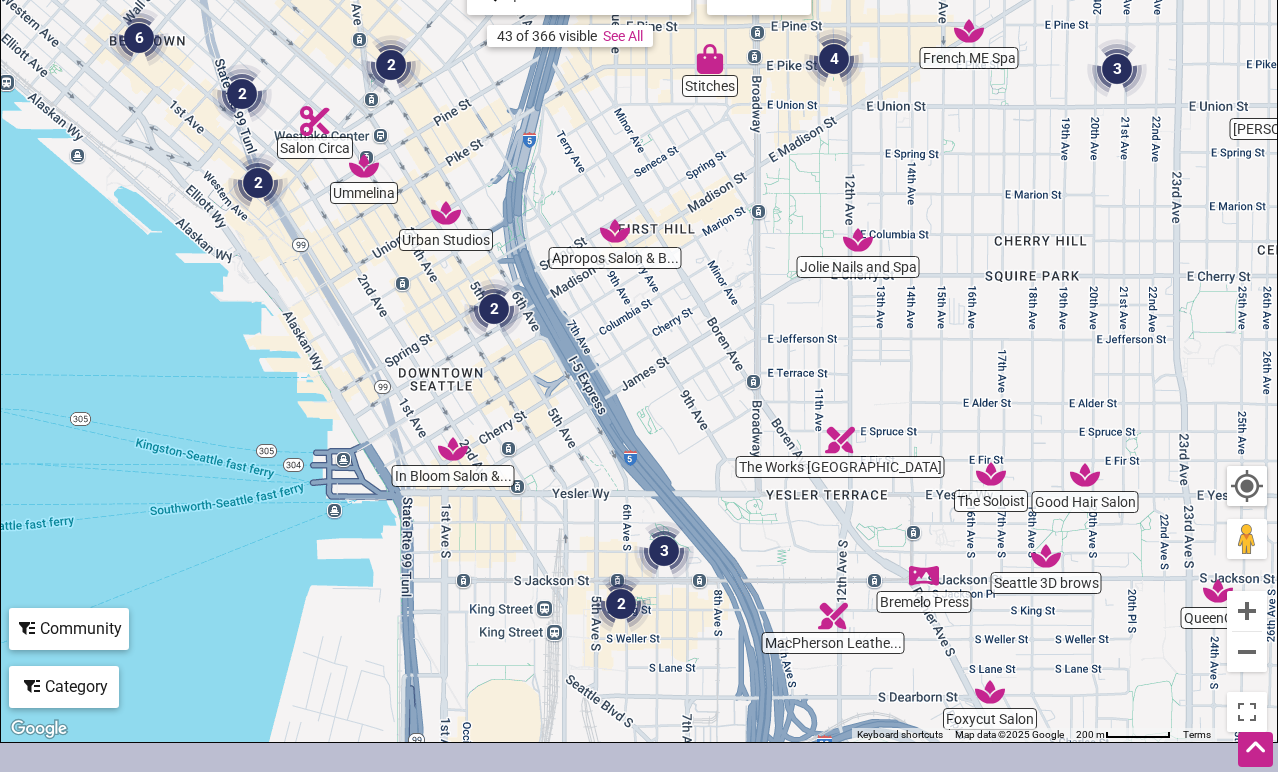 drag, startPoint x: 859, startPoint y: 256, endPoint x: 926, endPoint y: 336, distance: 104.35037 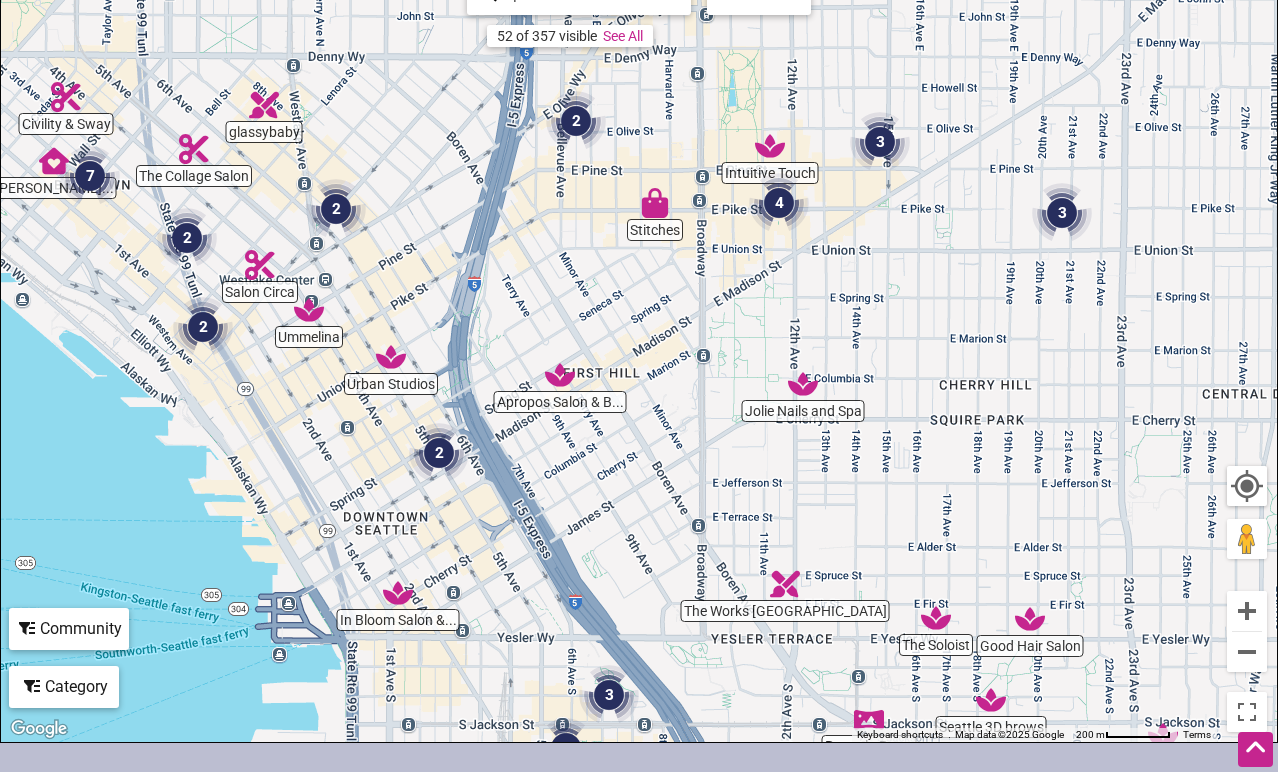 drag, startPoint x: 772, startPoint y: 408, endPoint x: 714, endPoint y: 552, distance: 155.24174 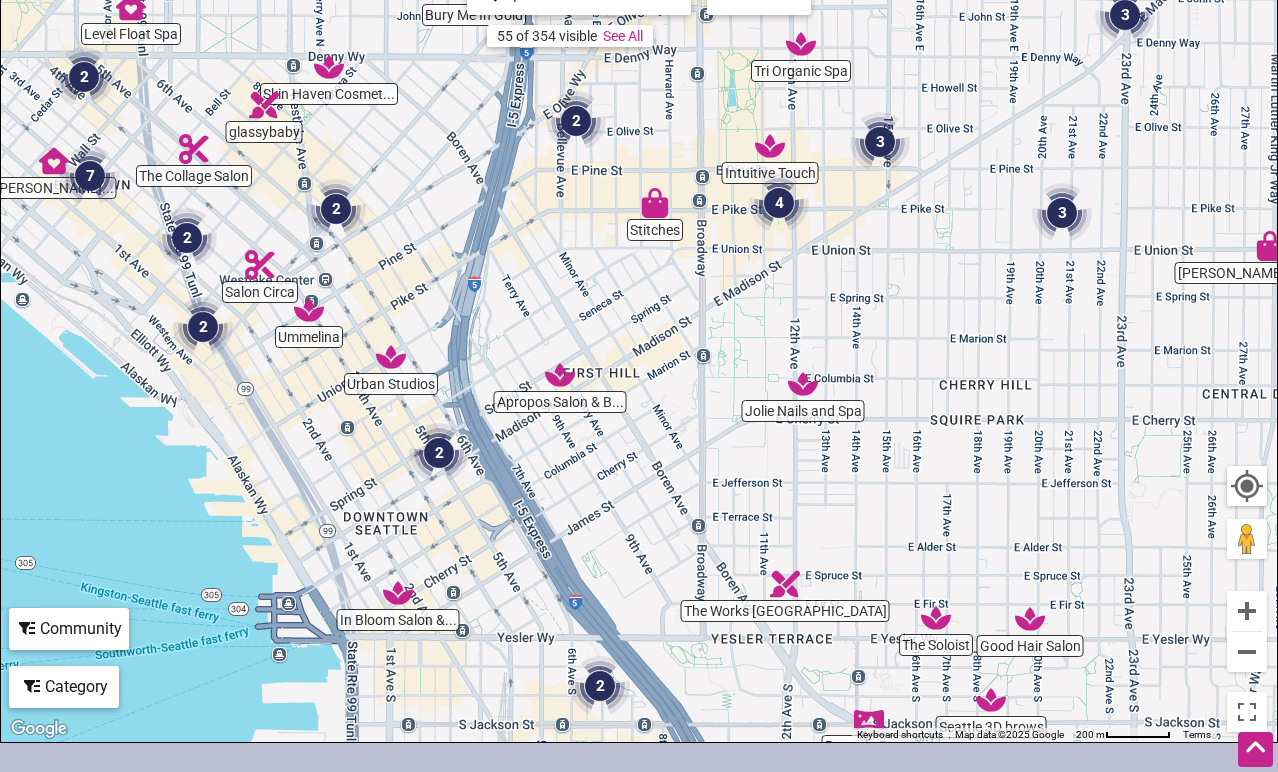 click at bounding box center (880, 142) 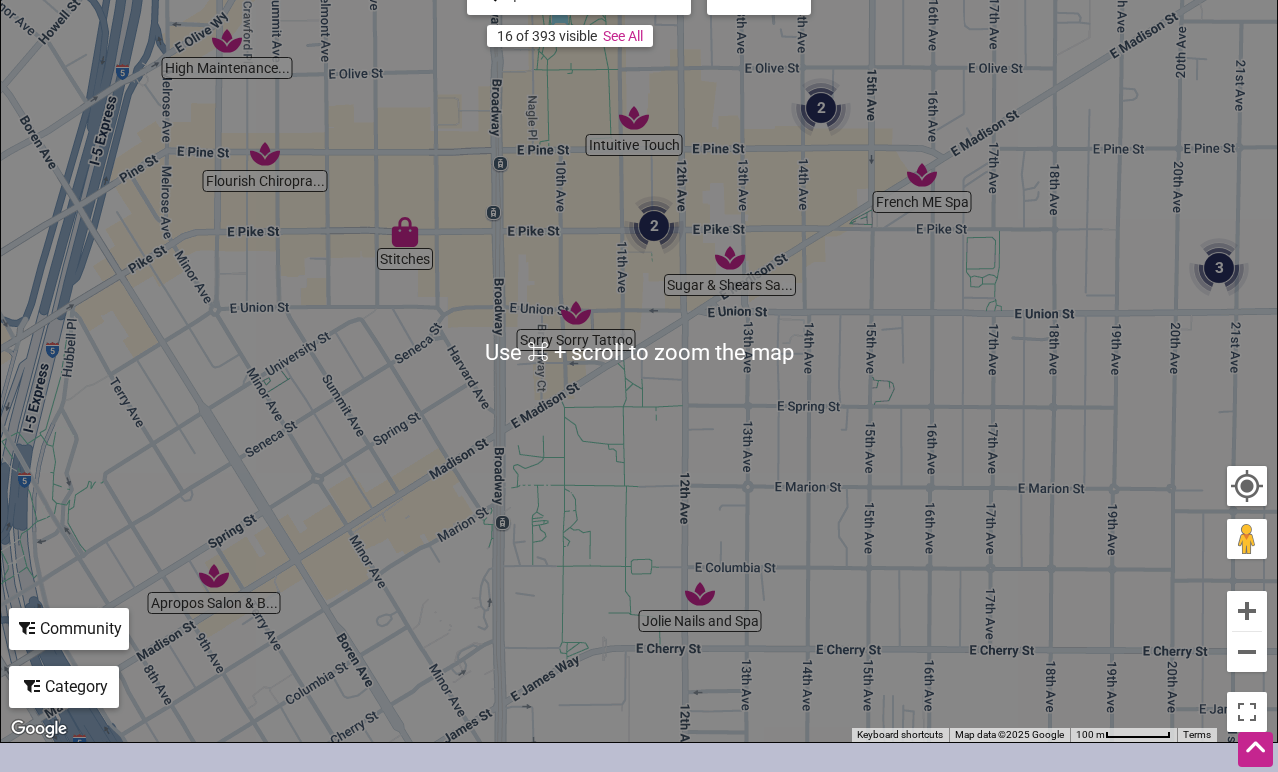 scroll, scrollTop: 0, scrollLeft: 0, axis: both 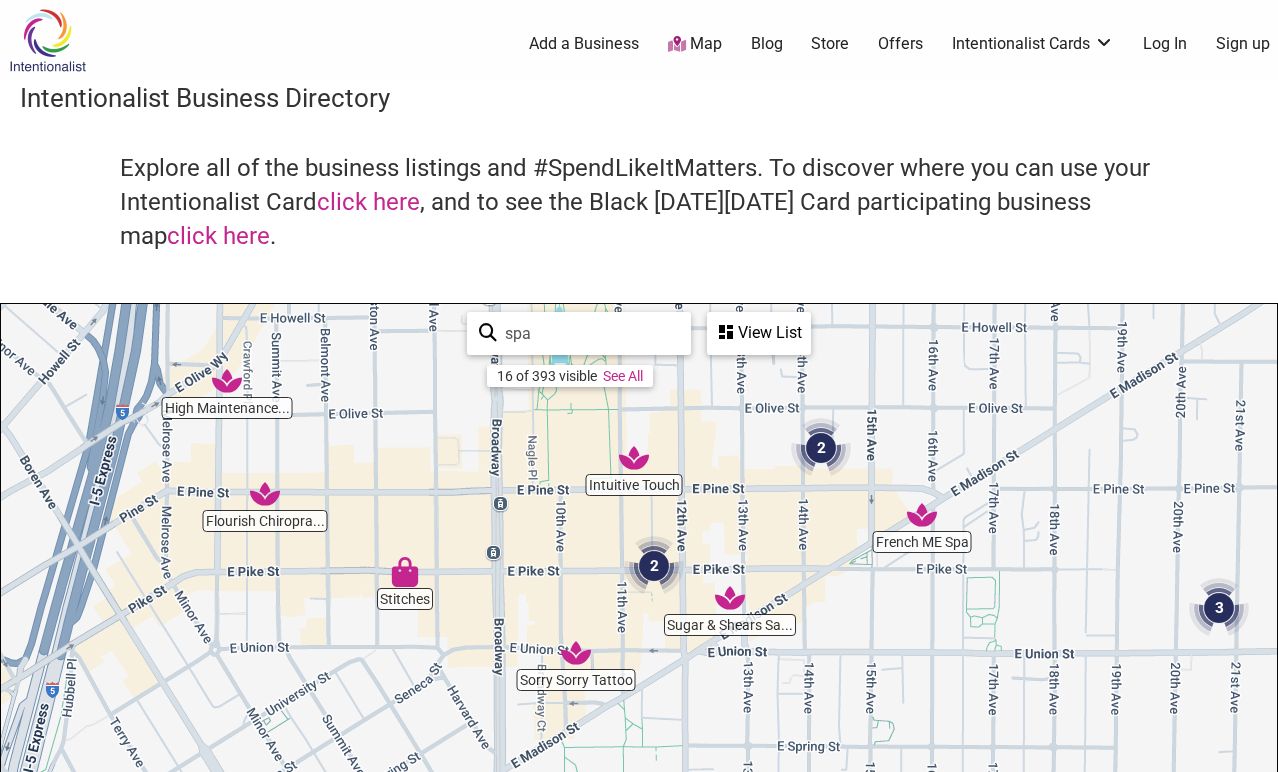 click on "spa" at bounding box center [588, 333] 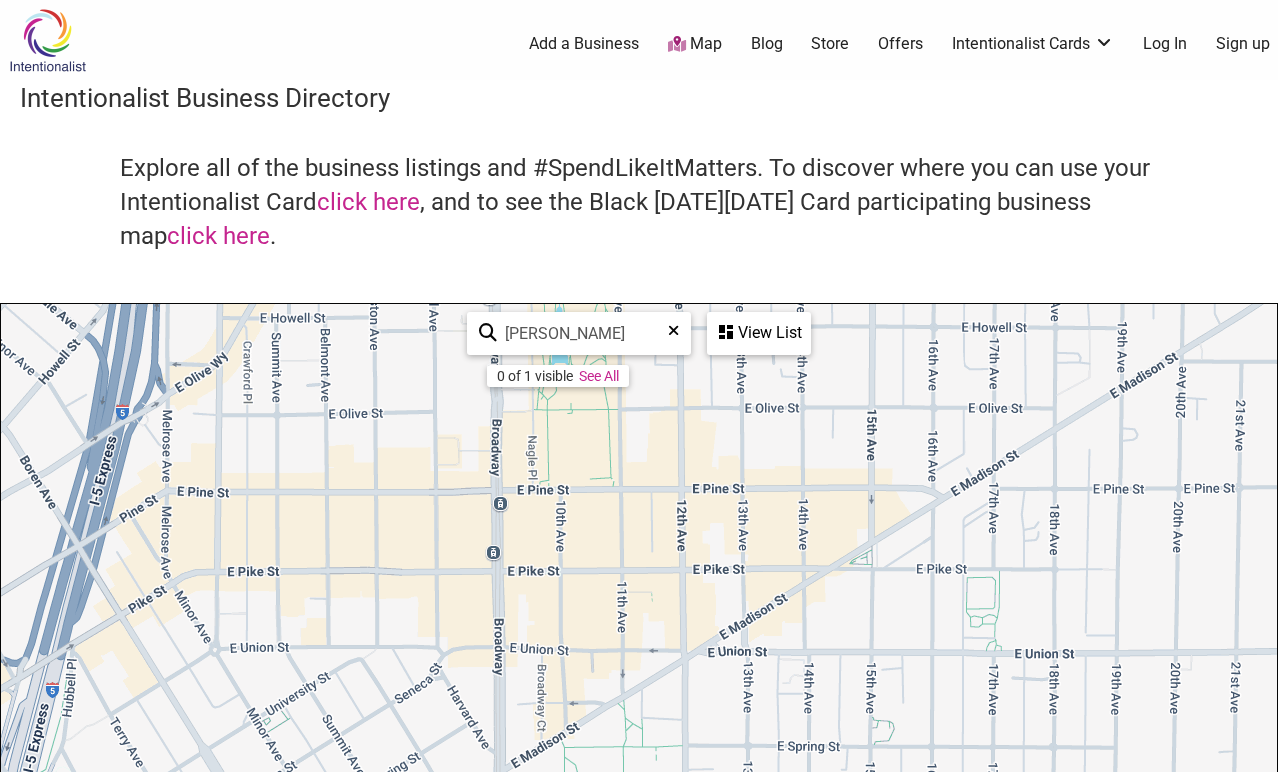 type on "[PERSON_NAME]" 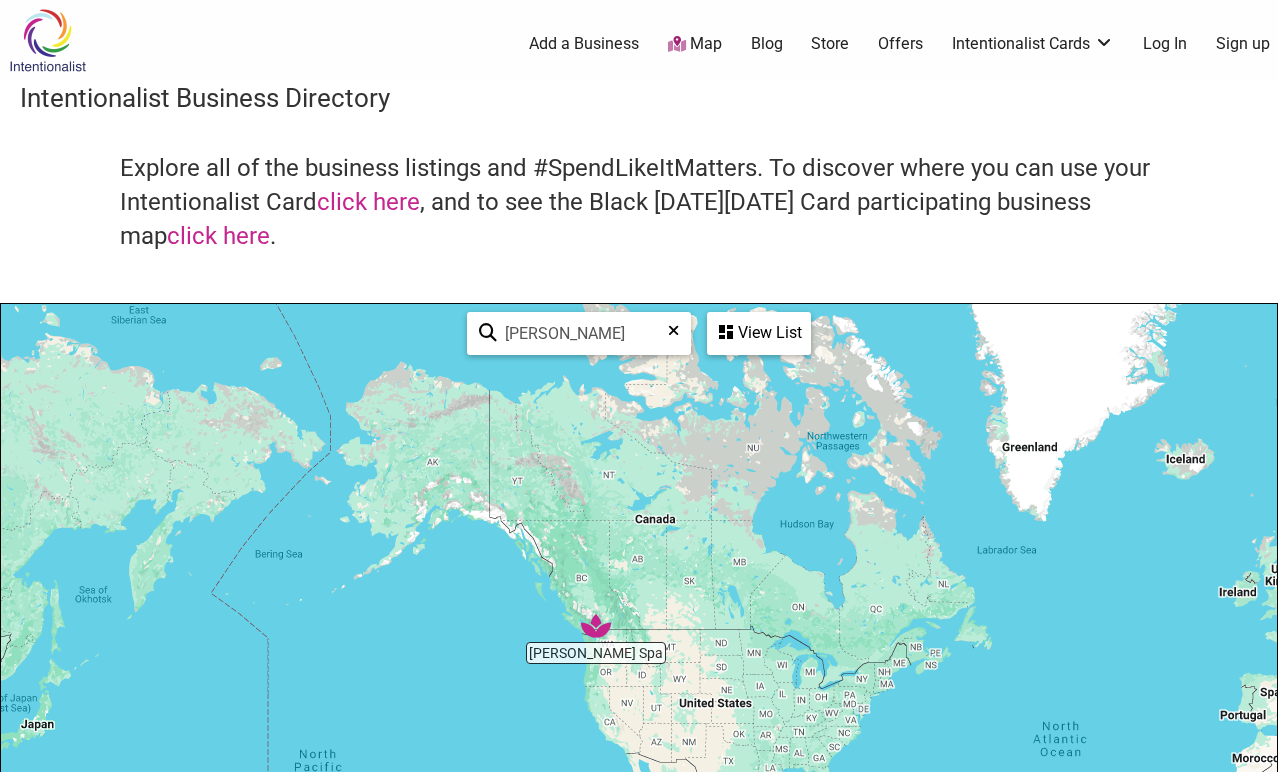 click at bounding box center (596, 626) 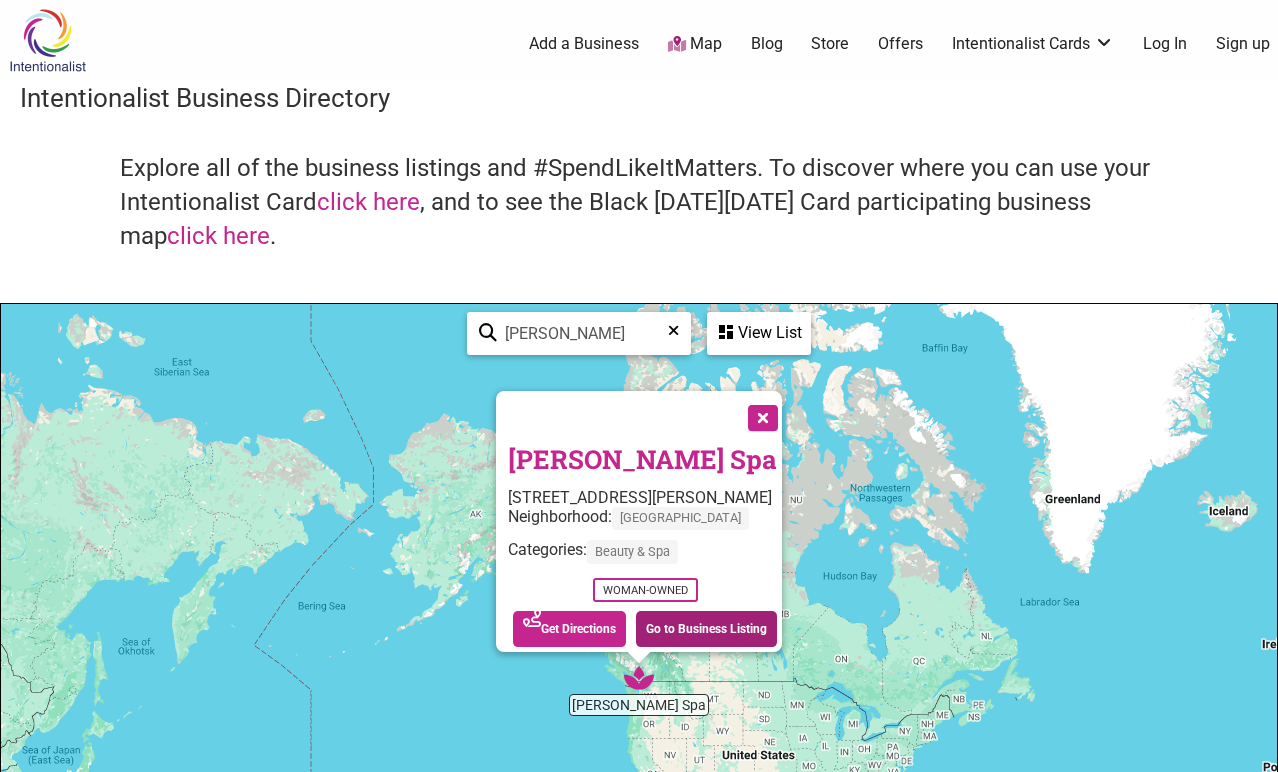 click on "Go to Business Listing" at bounding box center (706, 629) 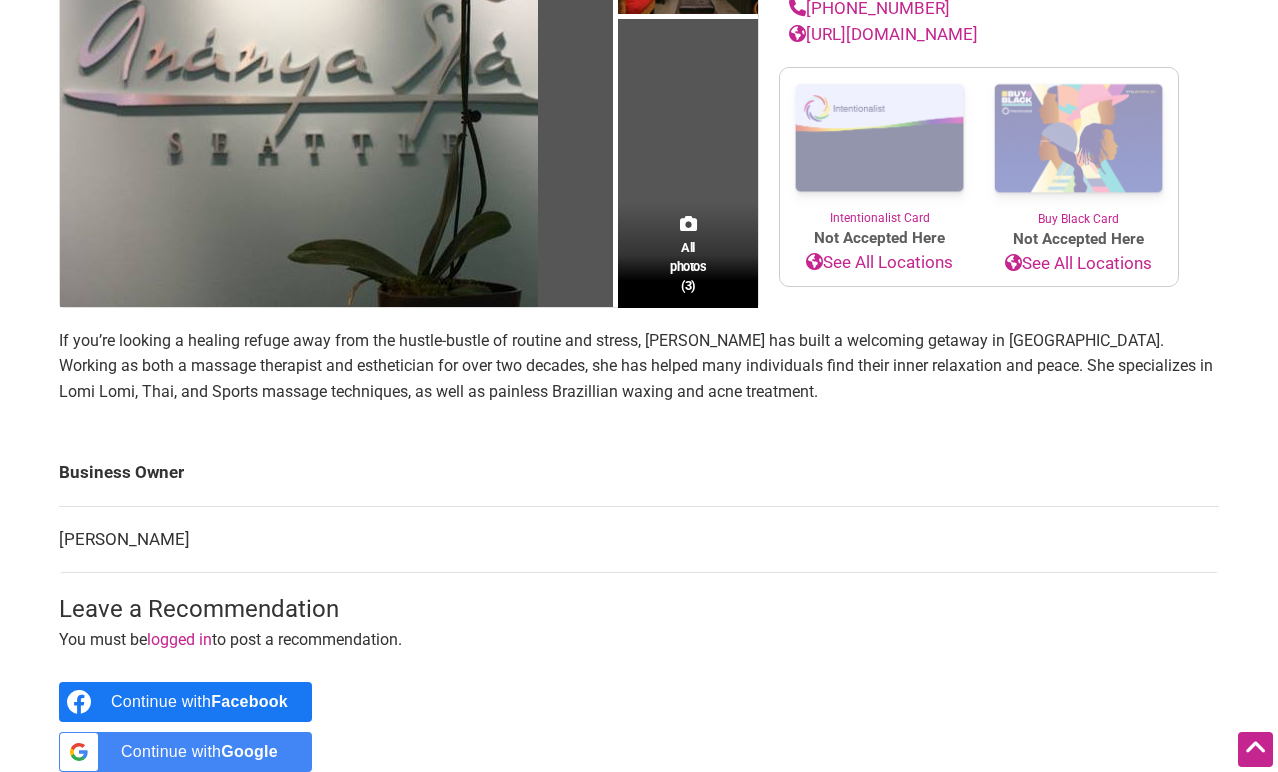 scroll, scrollTop: 370, scrollLeft: 0, axis: vertical 